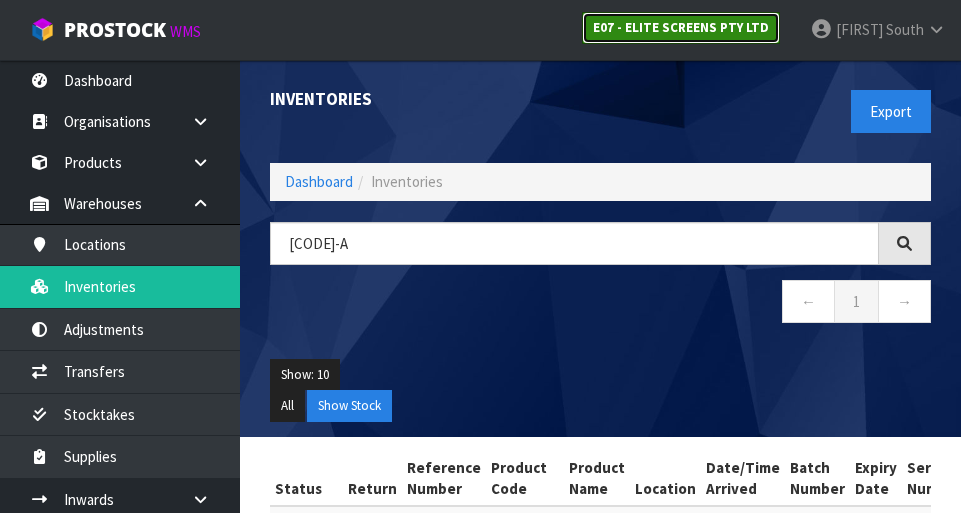click on "E07 - ELITE SCREENS PTY LTD" at bounding box center [681, 27] 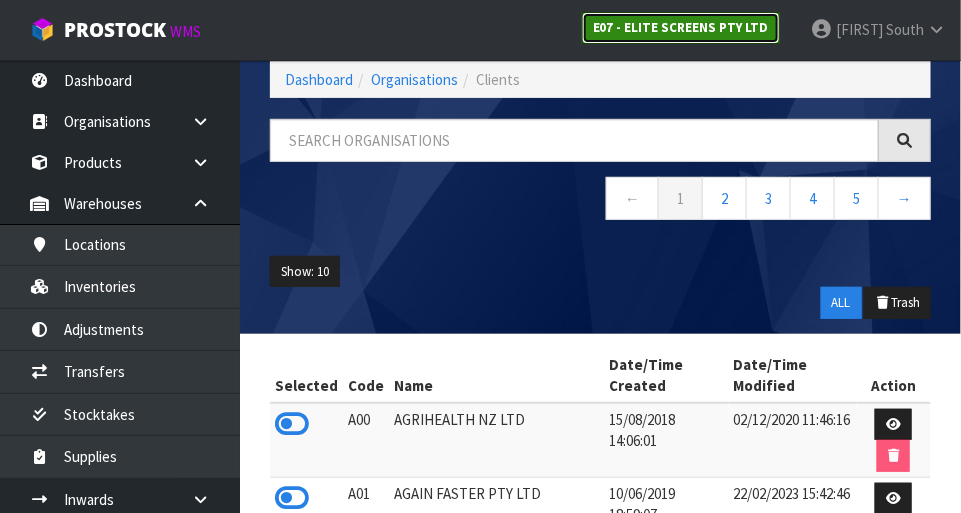 scroll, scrollTop: 72, scrollLeft: 0, axis: vertical 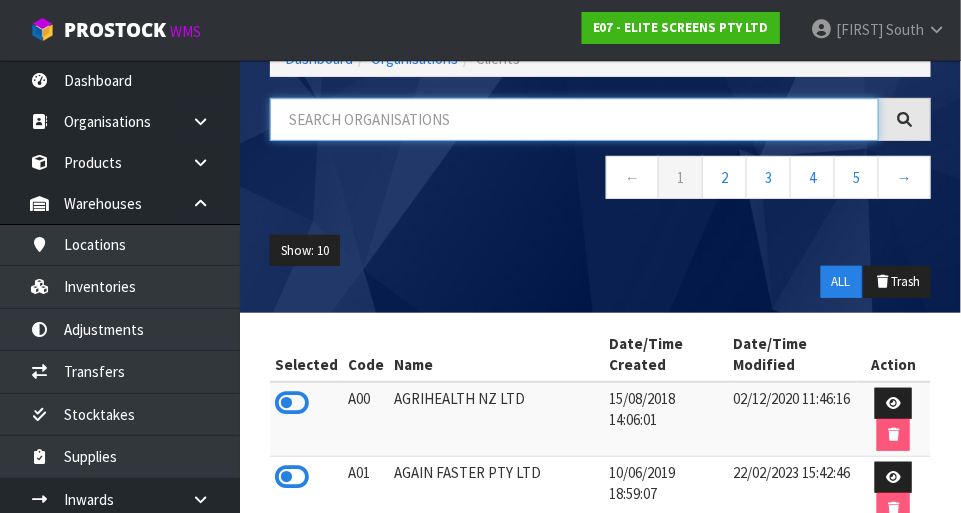 click at bounding box center (574, 119) 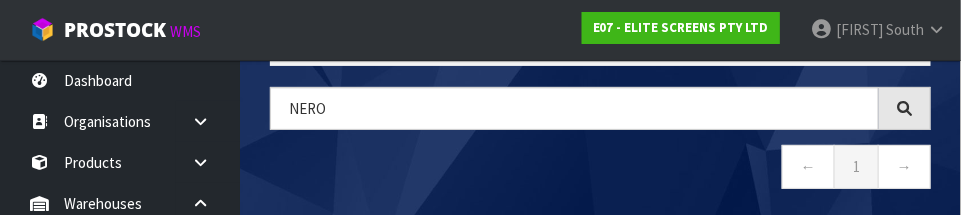 click on "←
1
→" at bounding box center [600, 169] 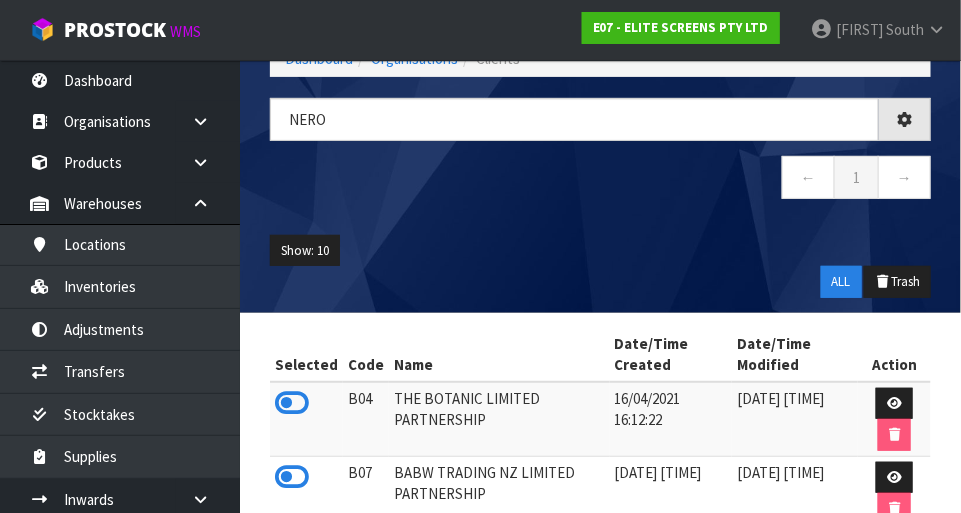 scroll, scrollTop: 56, scrollLeft: 0, axis: vertical 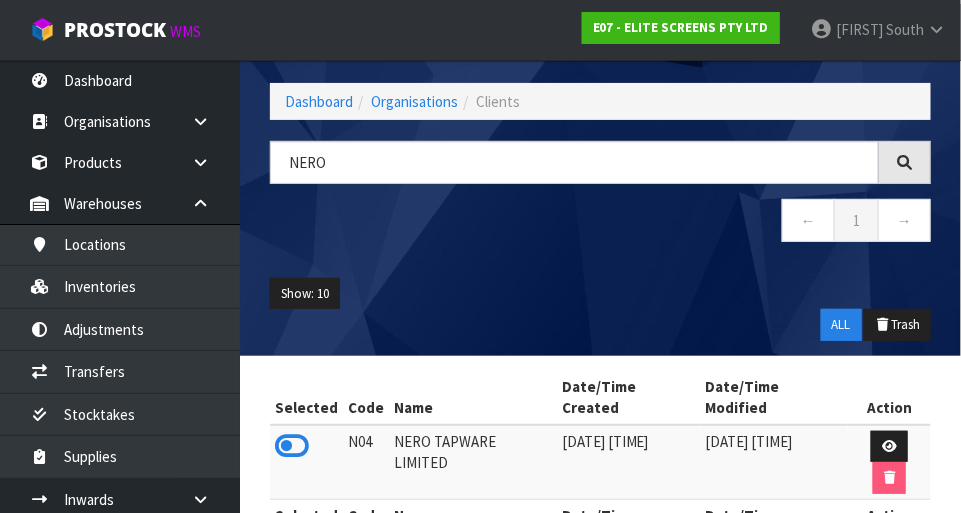 click at bounding box center [292, 446] 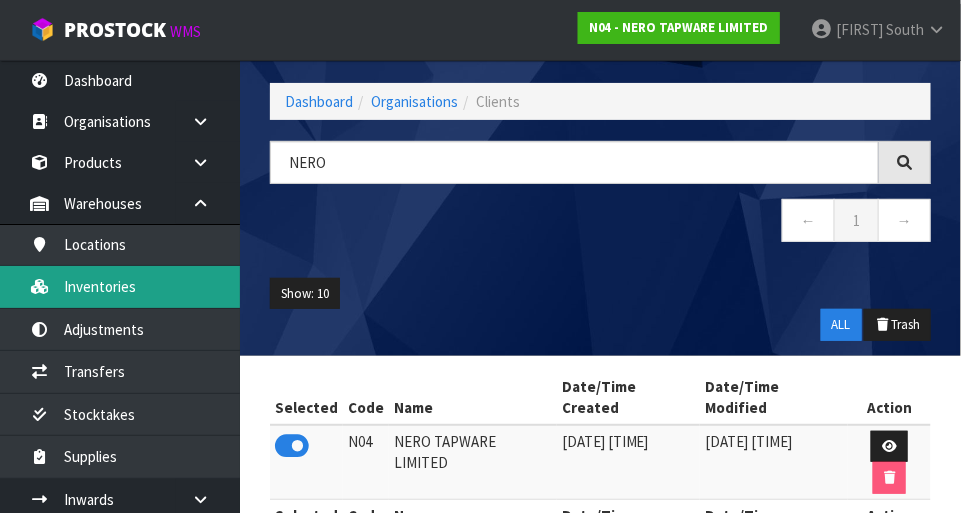 click on "Inventories" at bounding box center (120, 286) 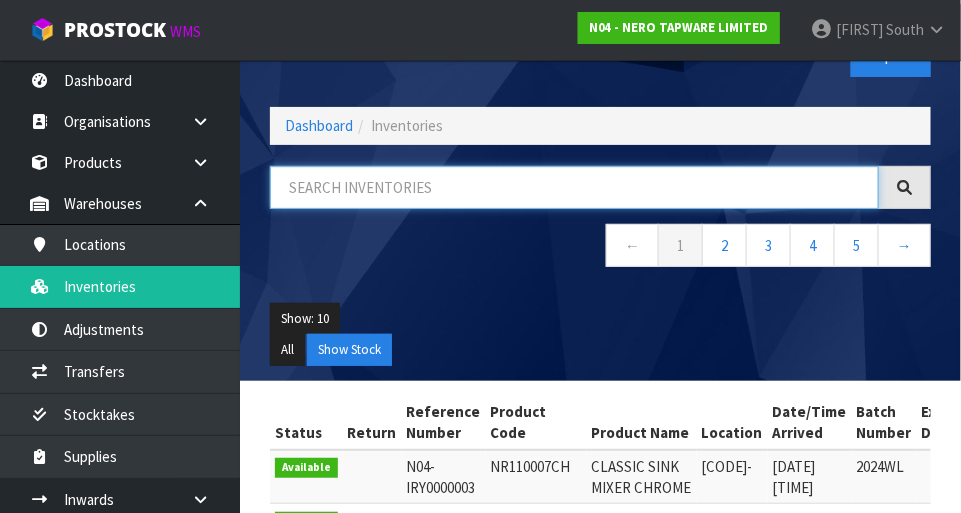 click at bounding box center [574, 187] 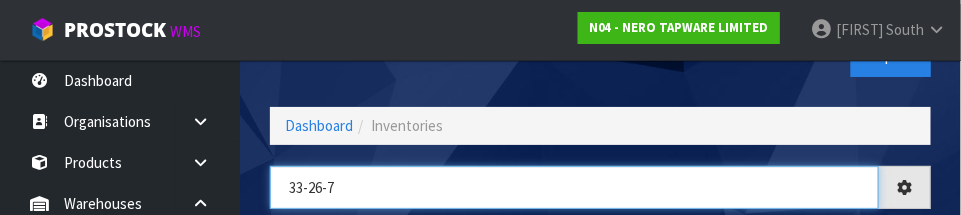type on "33-26-7" 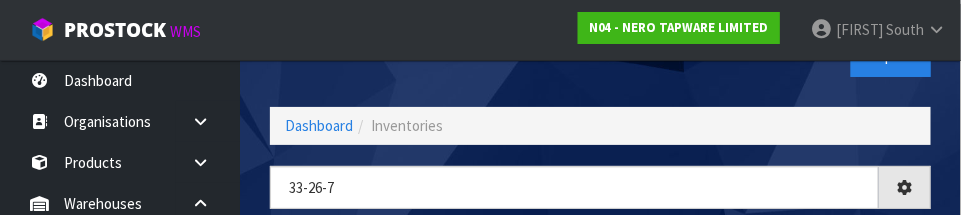 click on "Inventories
Export" at bounding box center [600, 55] 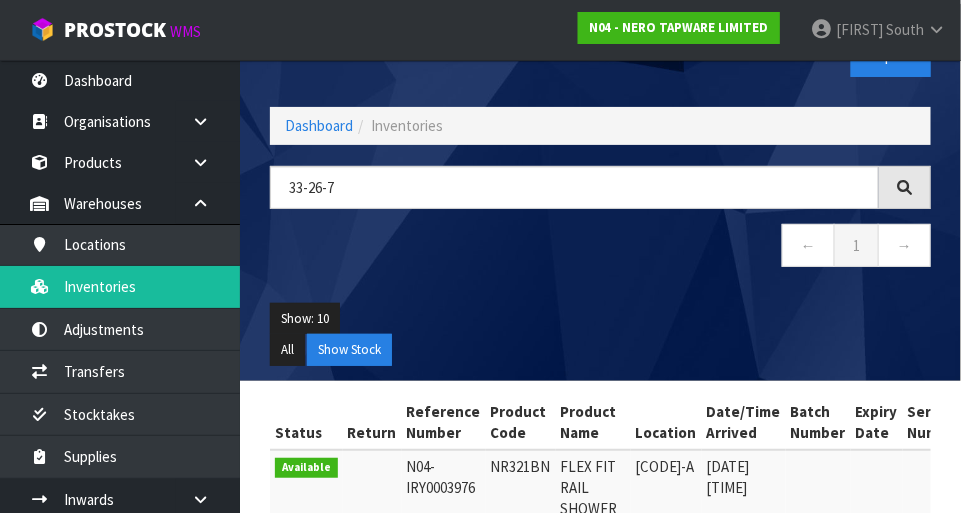 scroll, scrollTop: 198, scrollLeft: 0, axis: vertical 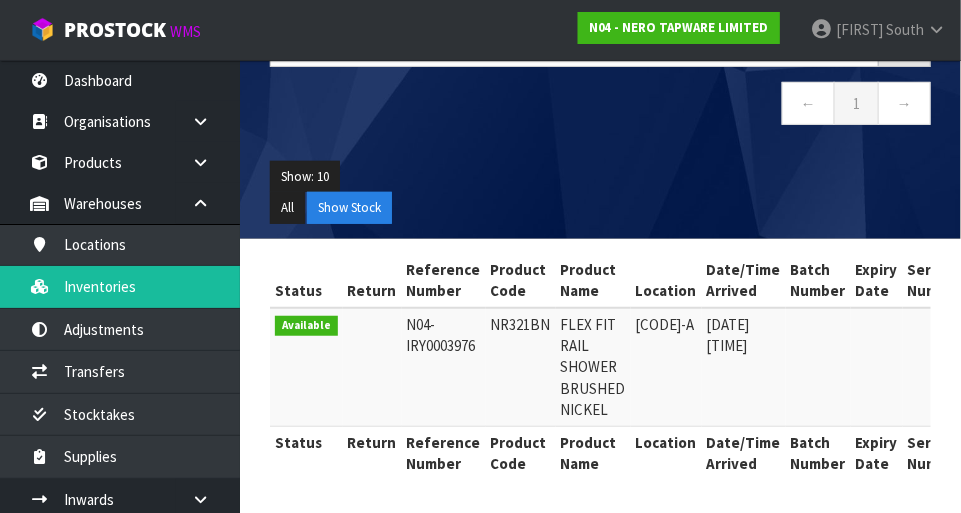 copy on "[CODE]-A" 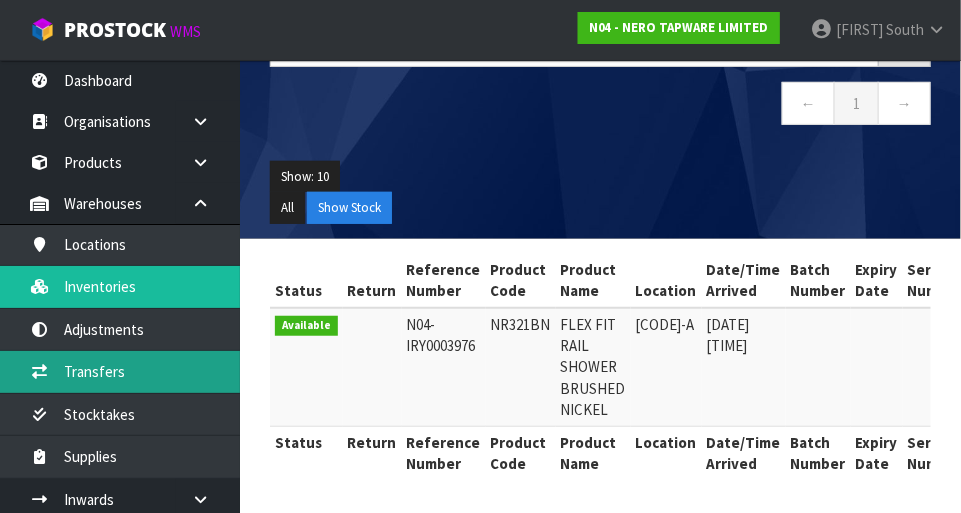click on "Transfers" at bounding box center (120, 371) 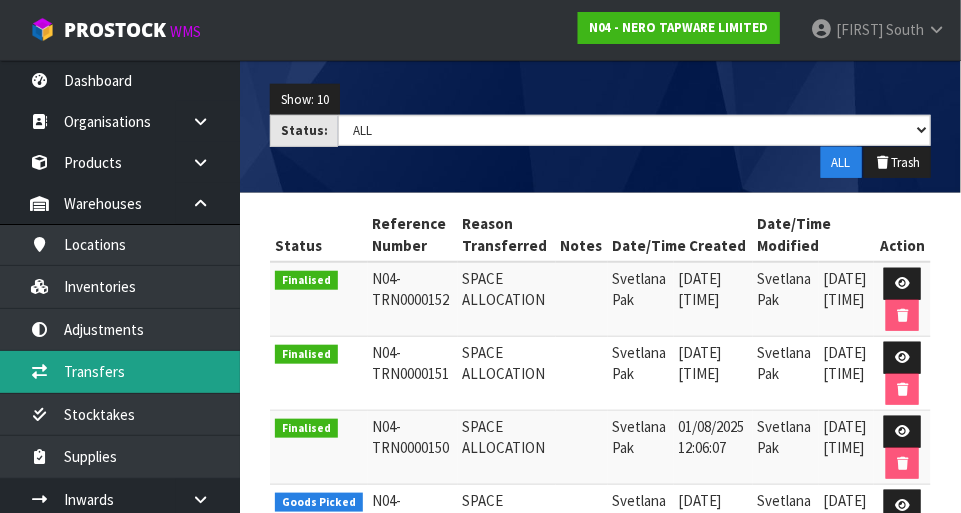 scroll, scrollTop: 0, scrollLeft: 0, axis: both 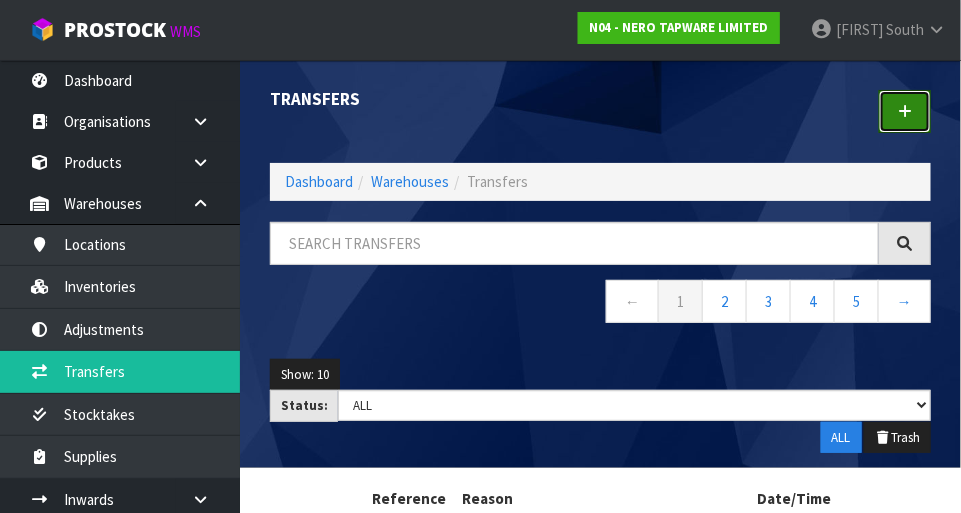 click at bounding box center [905, 111] 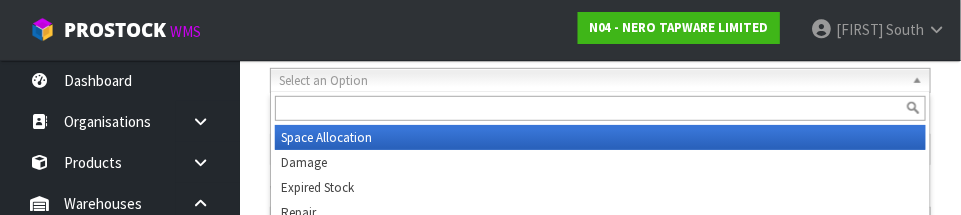click at bounding box center [600, 108] 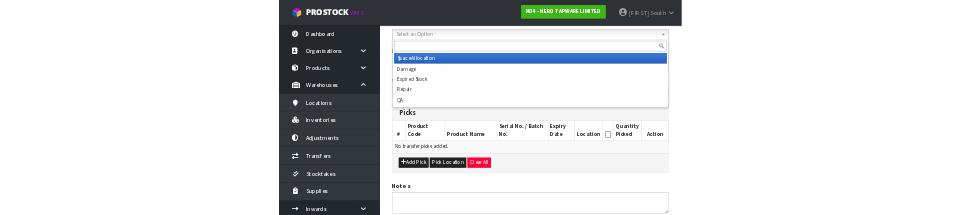 scroll, scrollTop: 296, scrollLeft: 0, axis: vertical 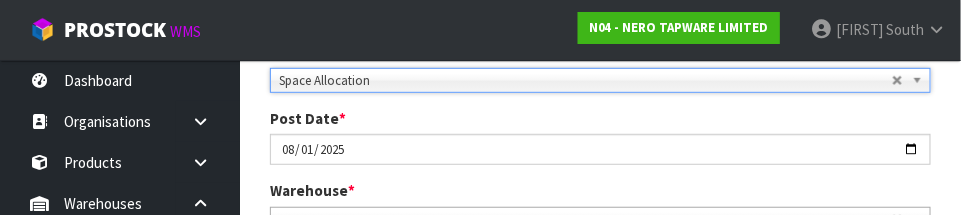 click on "Post Date  *
[YEAR]-[MONTH]-[DAY]" at bounding box center [600, 136] 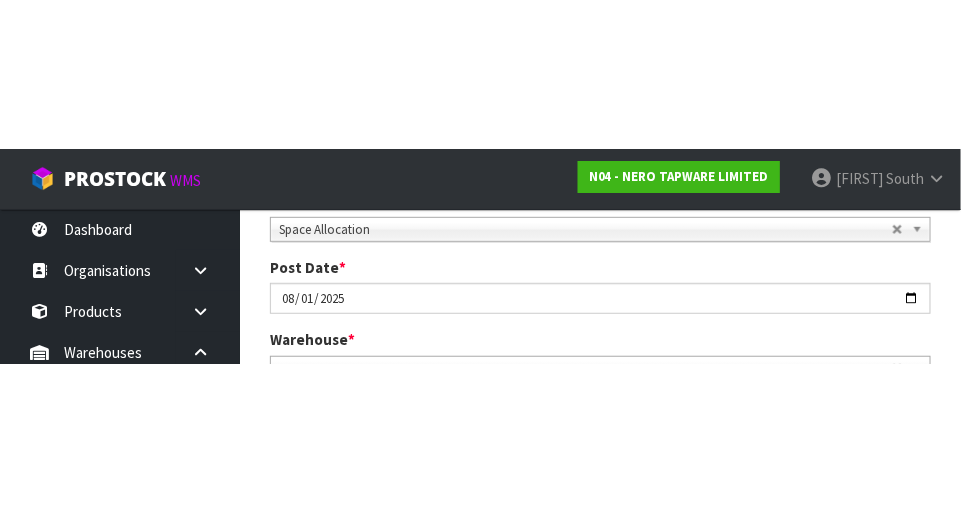 scroll, scrollTop: 306, scrollLeft: 0, axis: vertical 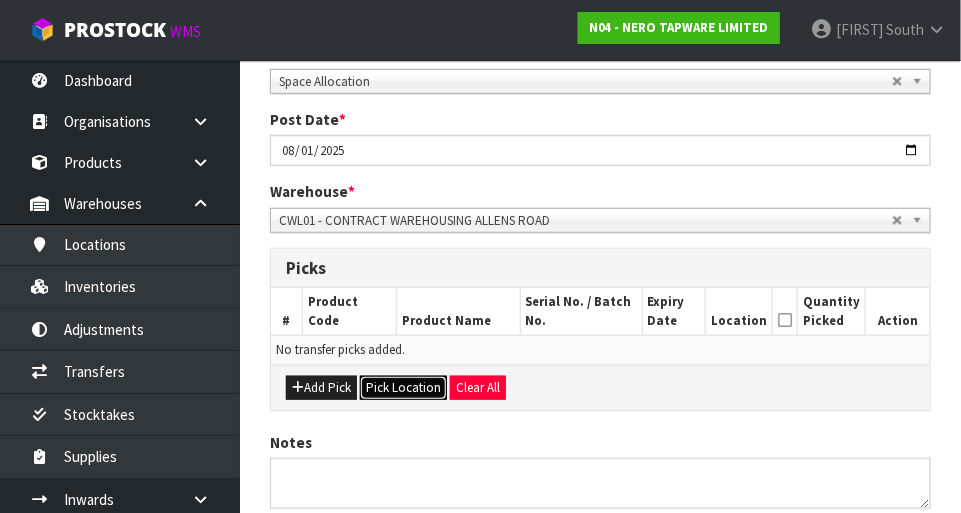 click on "Pick Location" at bounding box center (403, 388) 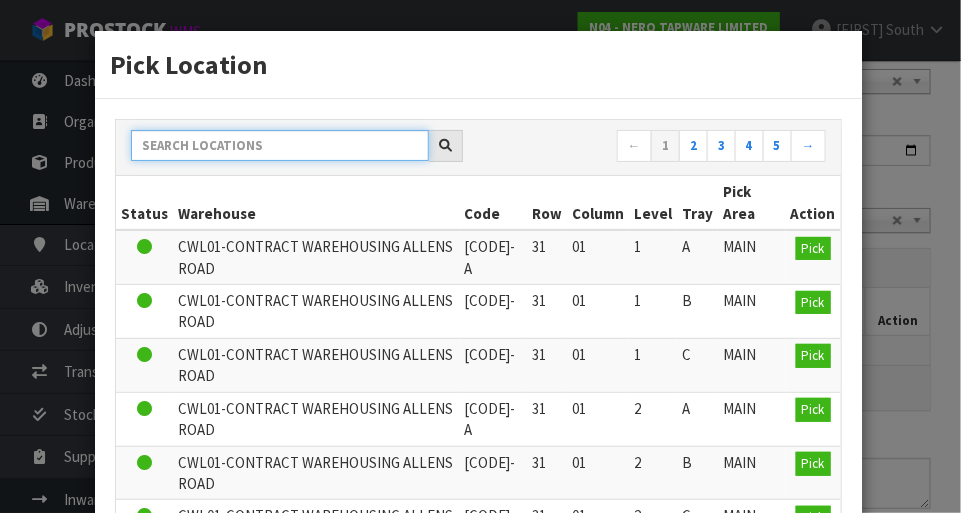 click at bounding box center (280, 145) 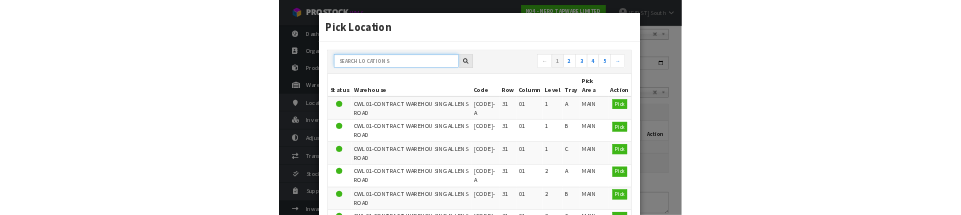 scroll, scrollTop: 296, scrollLeft: 0, axis: vertical 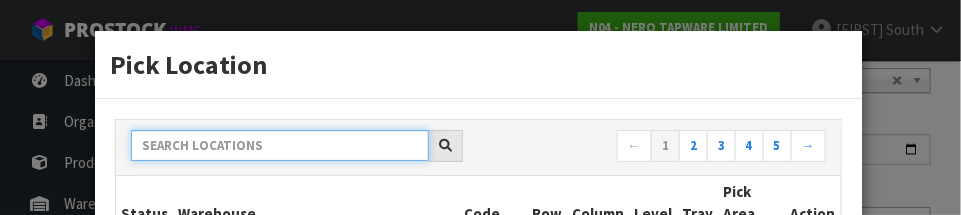 paste on "[CODE]-A" 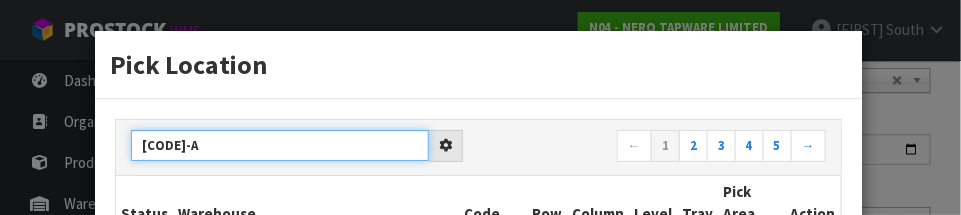 type on "[CODE]-A" 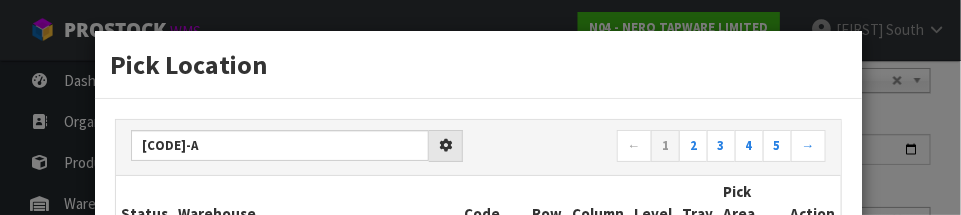 click on "Pick Location" at bounding box center (478, 64) 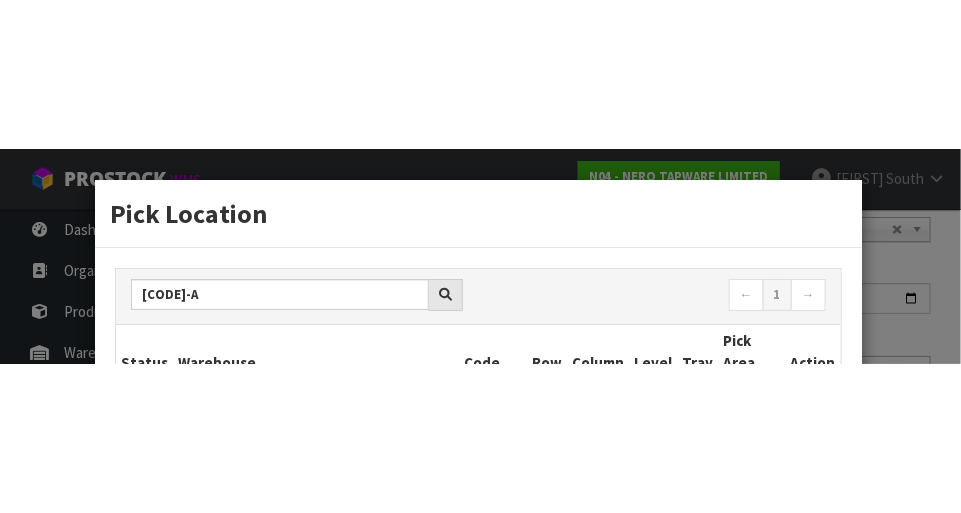 scroll, scrollTop: 306, scrollLeft: 0, axis: vertical 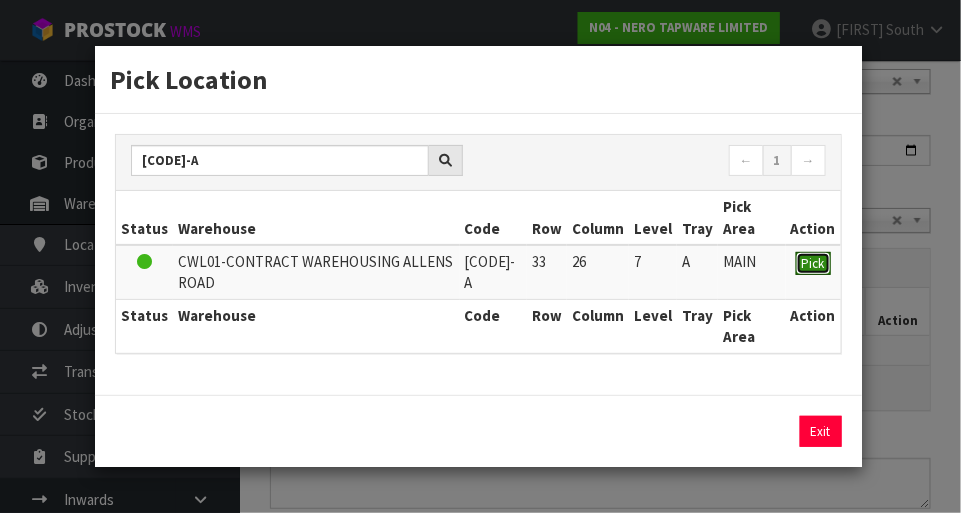 click on "Pick" at bounding box center (813, 264) 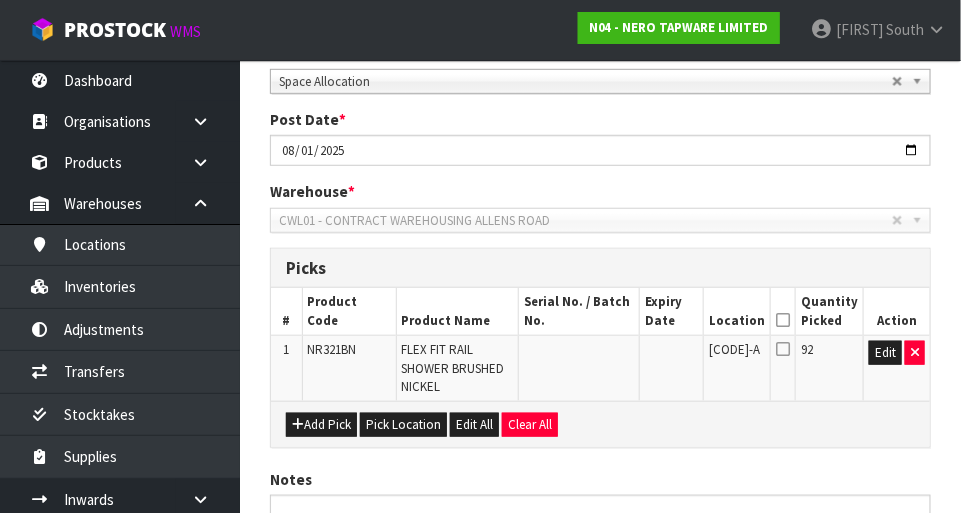 click at bounding box center (783, 320) 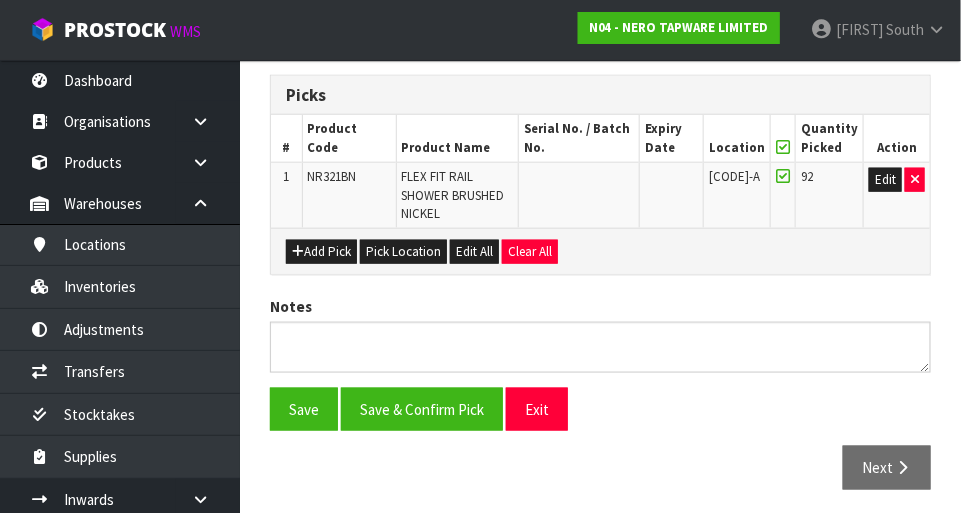 scroll, scrollTop: 481, scrollLeft: 0, axis: vertical 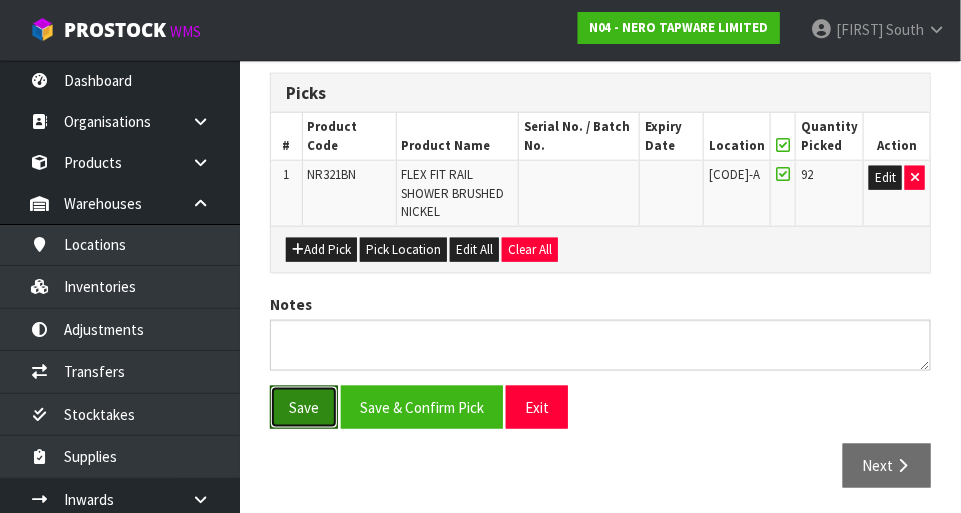 click on "Save" at bounding box center [304, 407] 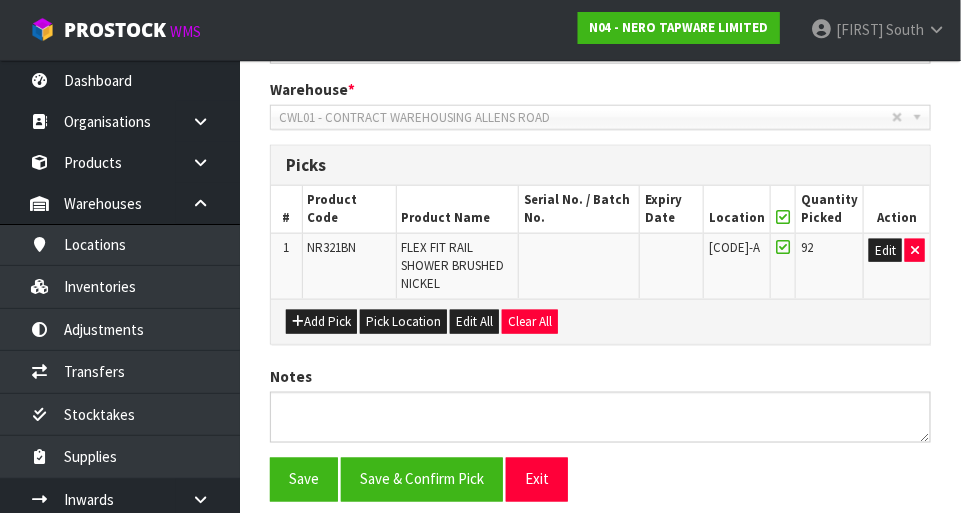 scroll, scrollTop: 0, scrollLeft: 0, axis: both 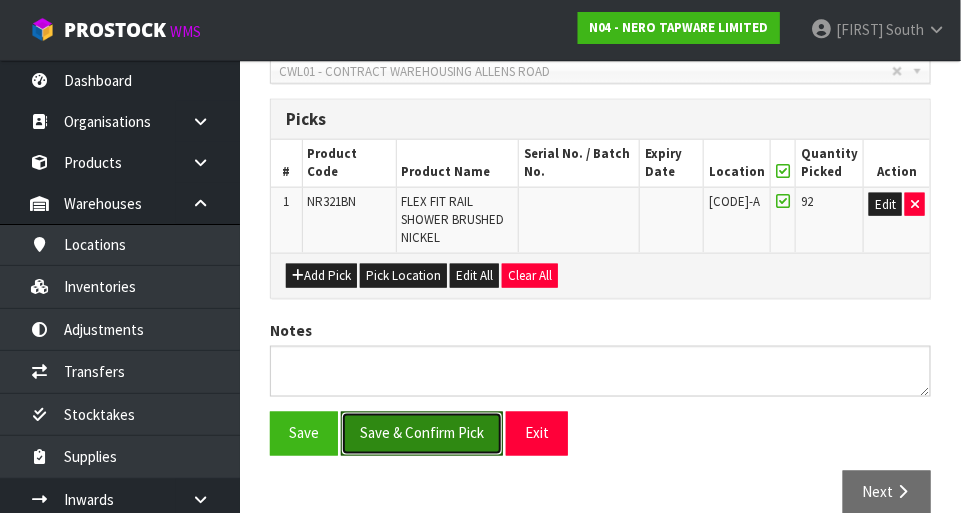 click on "Save & Confirm Pick" at bounding box center (422, 433) 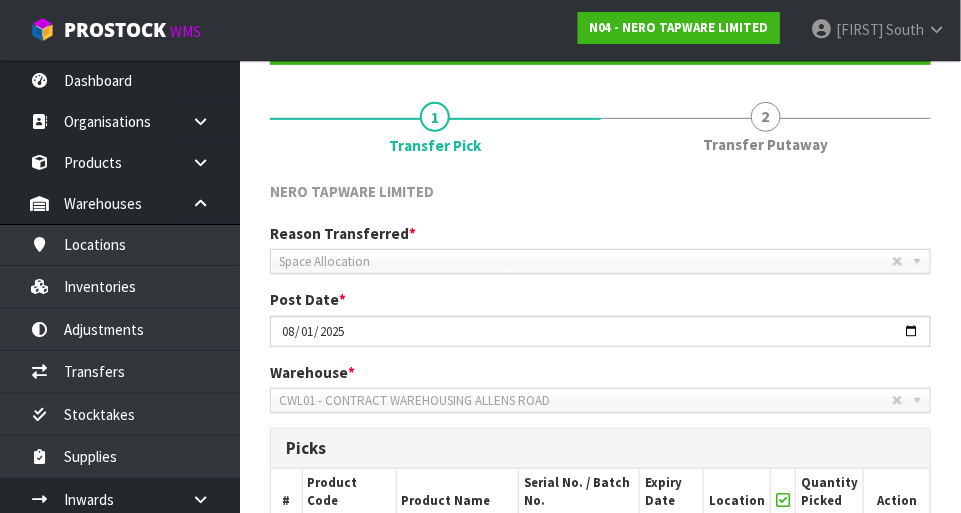 scroll, scrollTop: 197, scrollLeft: 0, axis: vertical 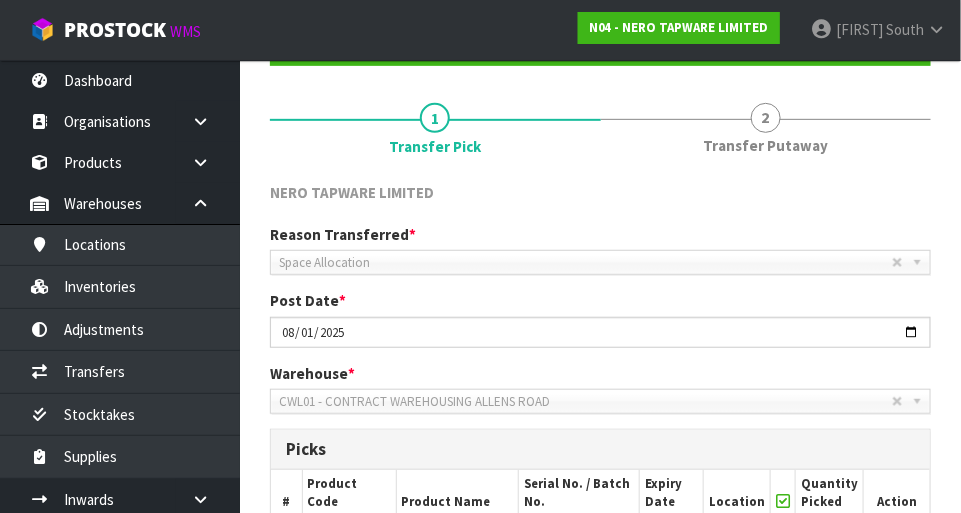 click on "2
Transfer Putaway" at bounding box center (766, 126) 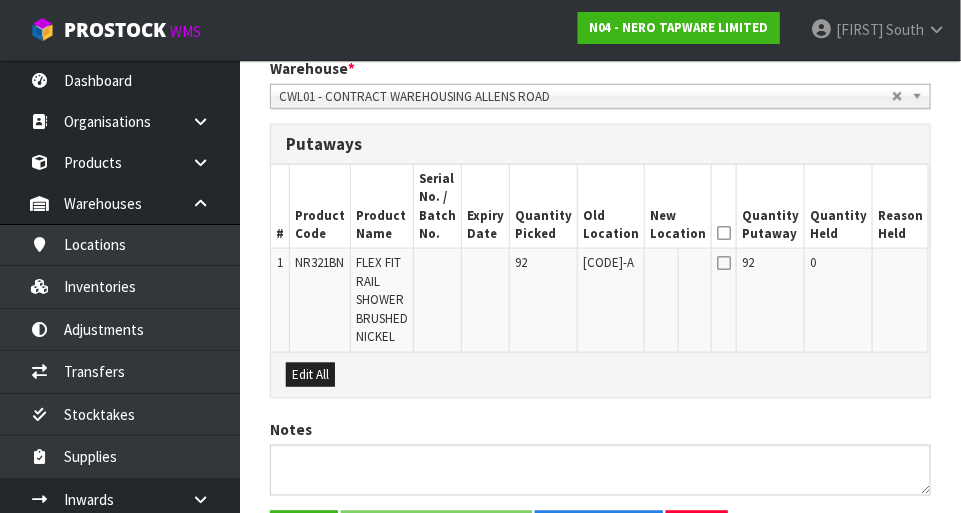 scroll, scrollTop: 497, scrollLeft: 0, axis: vertical 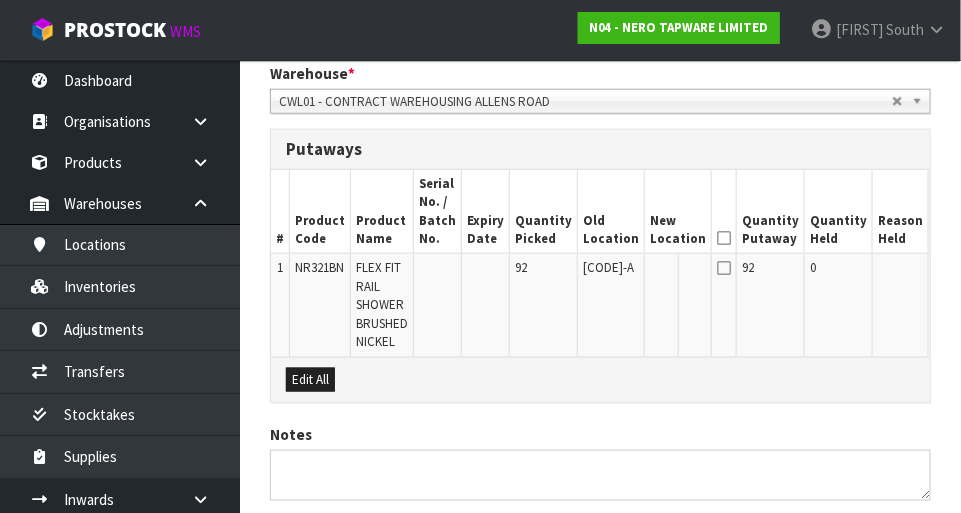 click at bounding box center [724, 238] 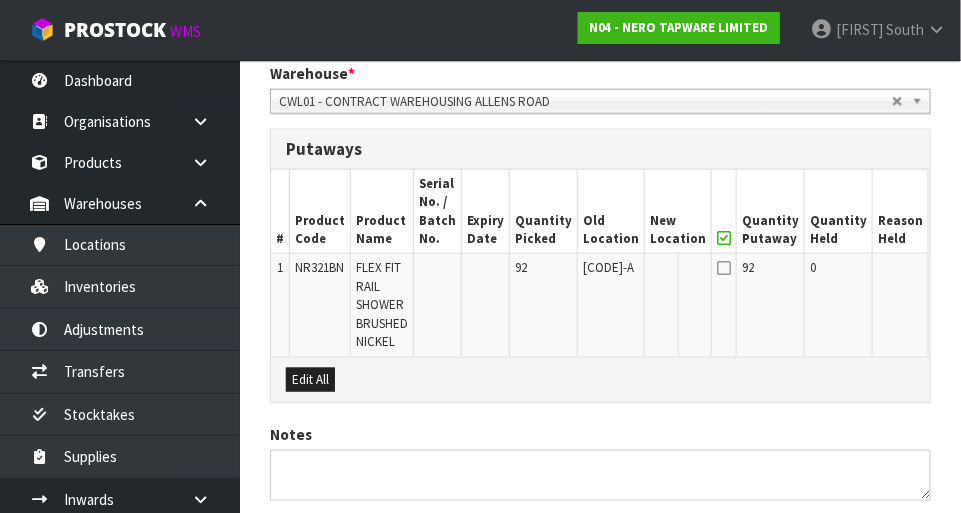 click on "Edit" at bounding box center (950, 271) 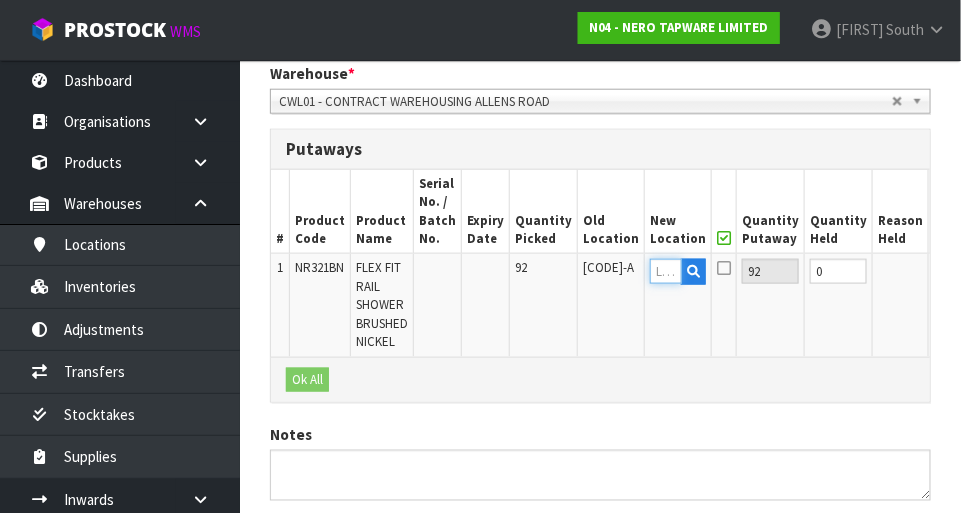 click at bounding box center [666, 271] 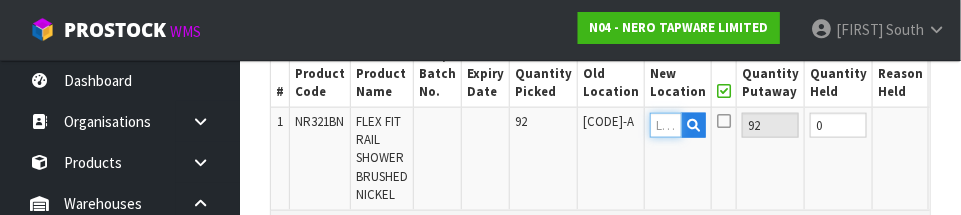 scroll, scrollTop: 650, scrollLeft: 0, axis: vertical 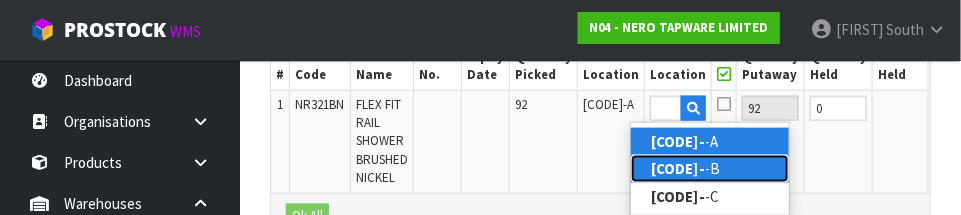 click on "[CODE] -B" at bounding box center [710, 168] 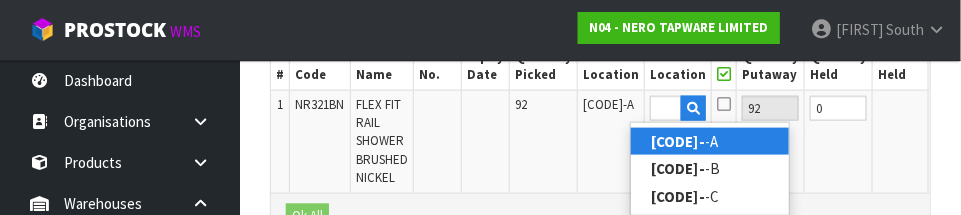 type on "32-08-5-B" 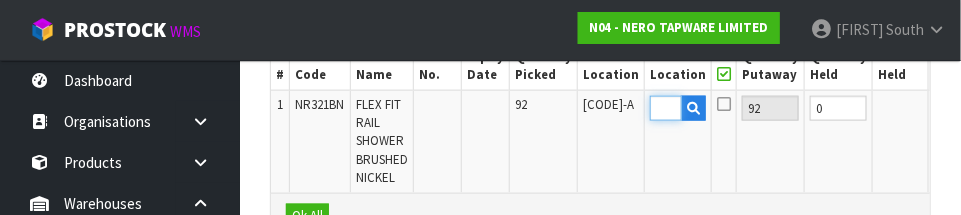 scroll, scrollTop: 0, scrollLeft: 0, axis: both 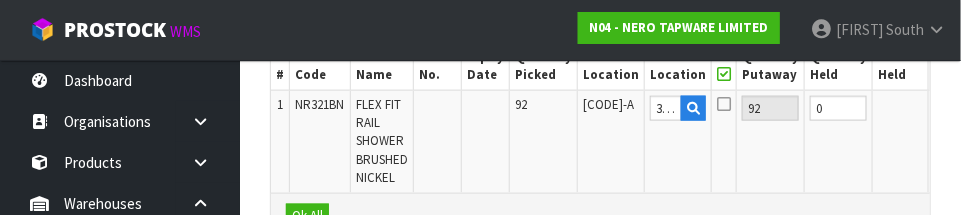 click on "OK" at bounding box center (948, 108) 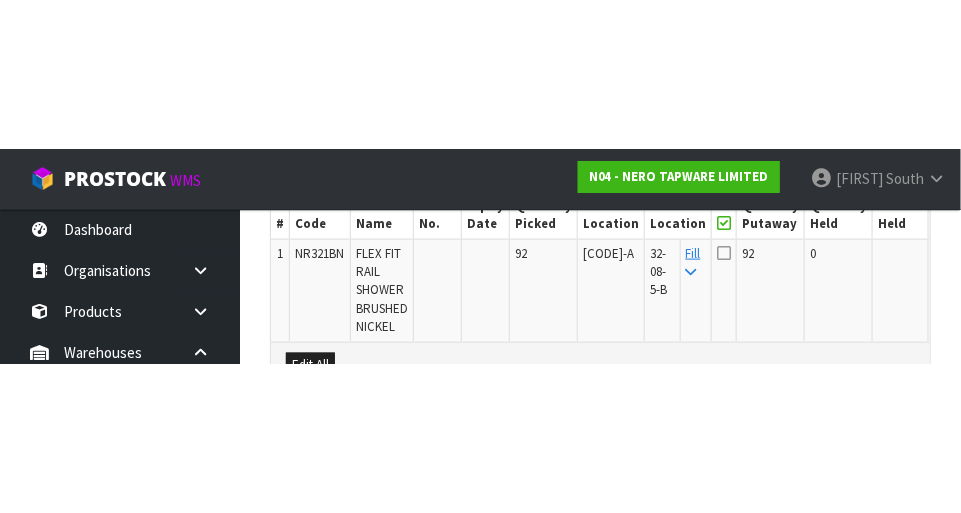 scroll, scrollTop: 627, scrollLeft: 0, axis: vertical 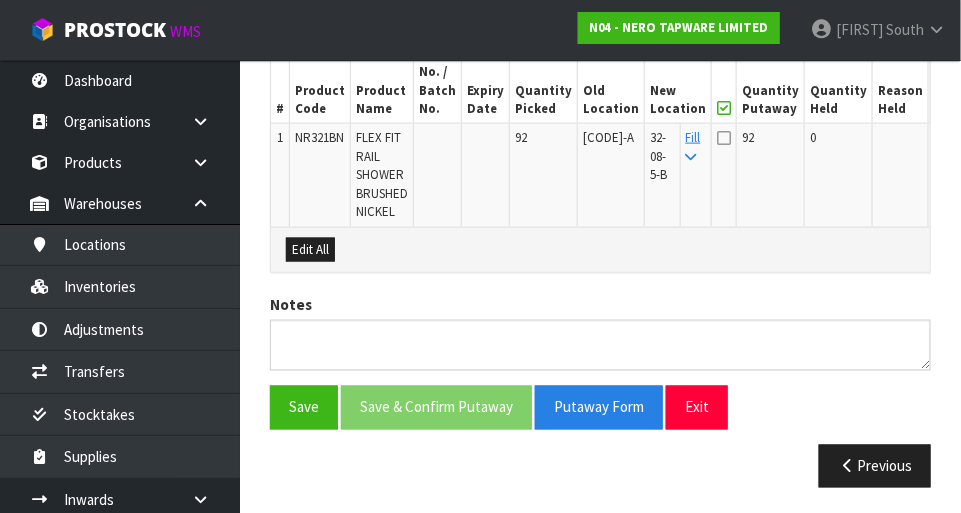 click at bounding box center (724, 138) 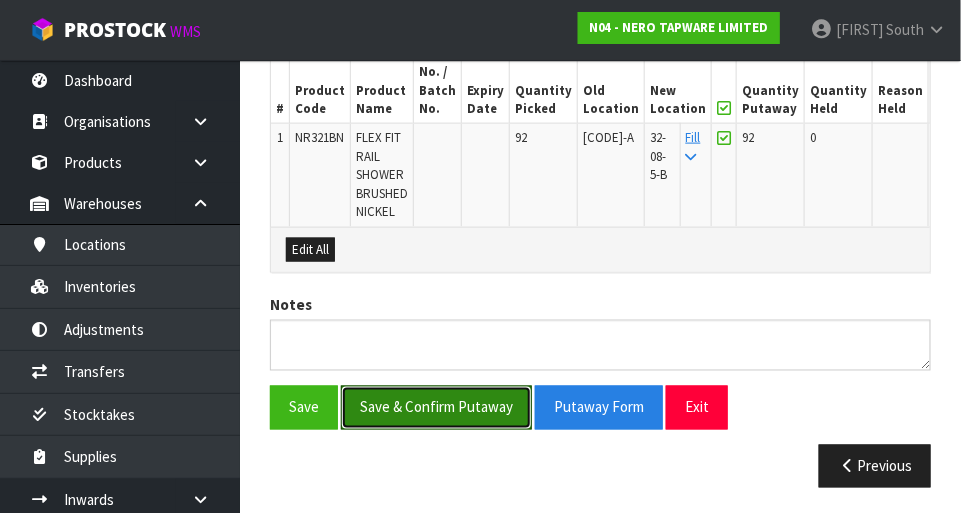 click on "Save & Confirm Putaway" at bounding box center [436, 407] 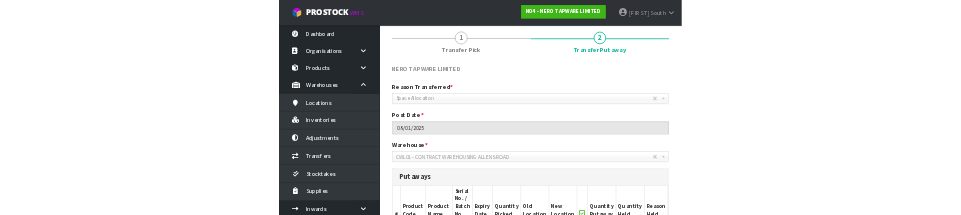 scroll, scrollTop: 0, scrollLeft: 0, axis: both 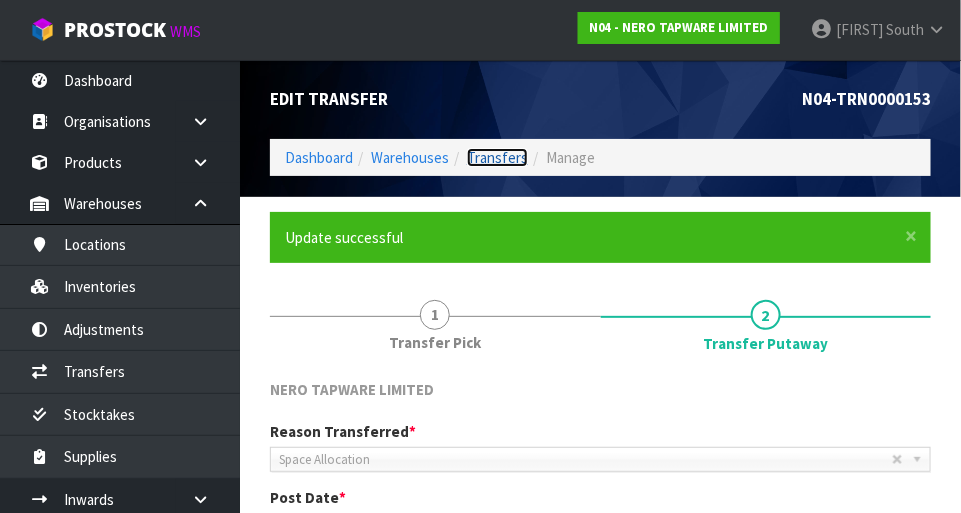 click on "Transfers" at bounding box center [497, 157] 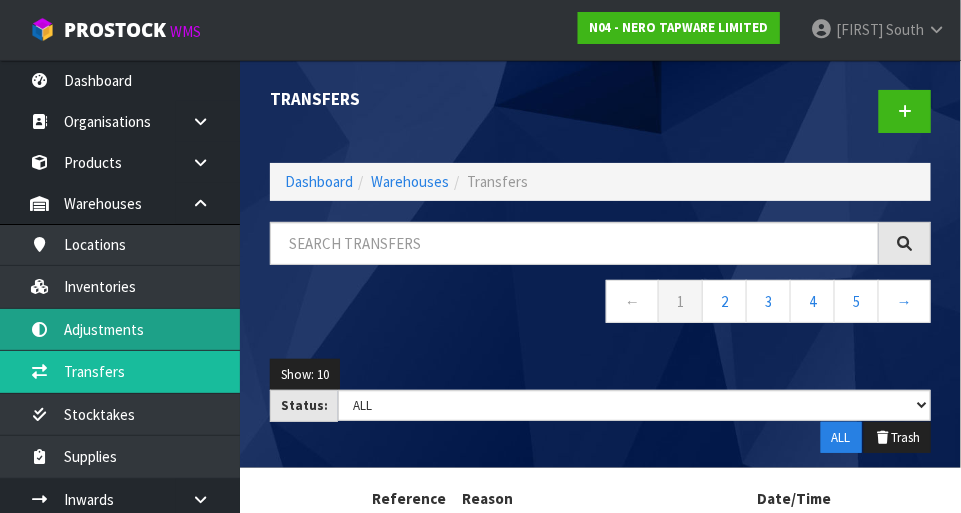 click on "Adjustments" at bounding box center (120, 329) 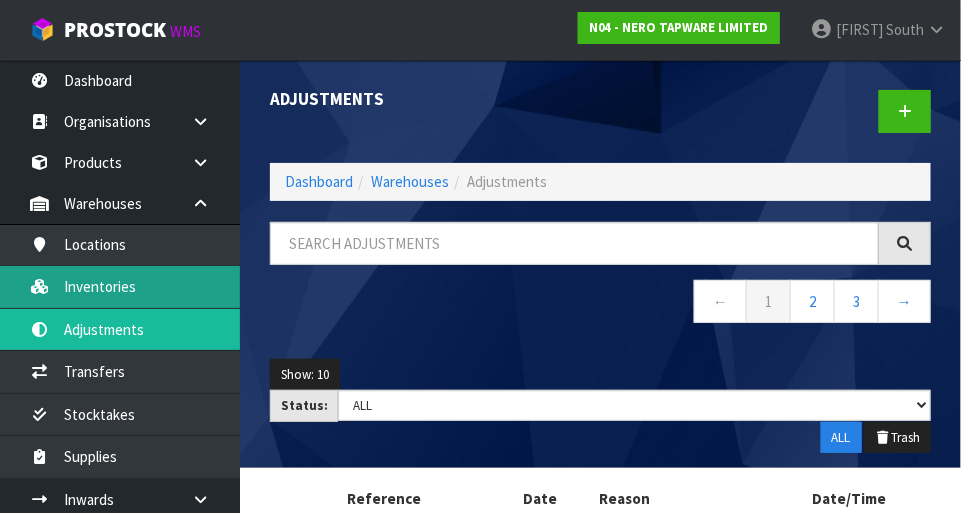 click on "Inventories" at bounding box center (120, 286) 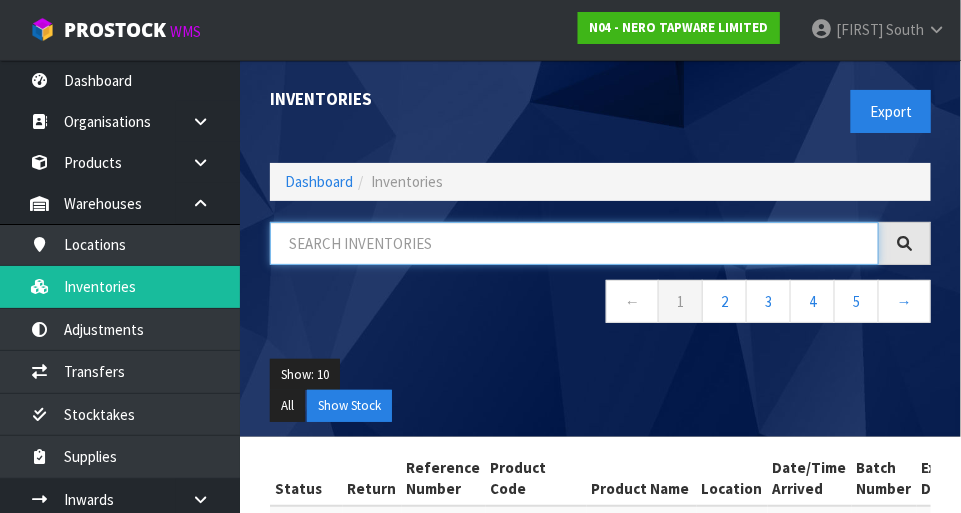 click at bounding box center (574, 243) 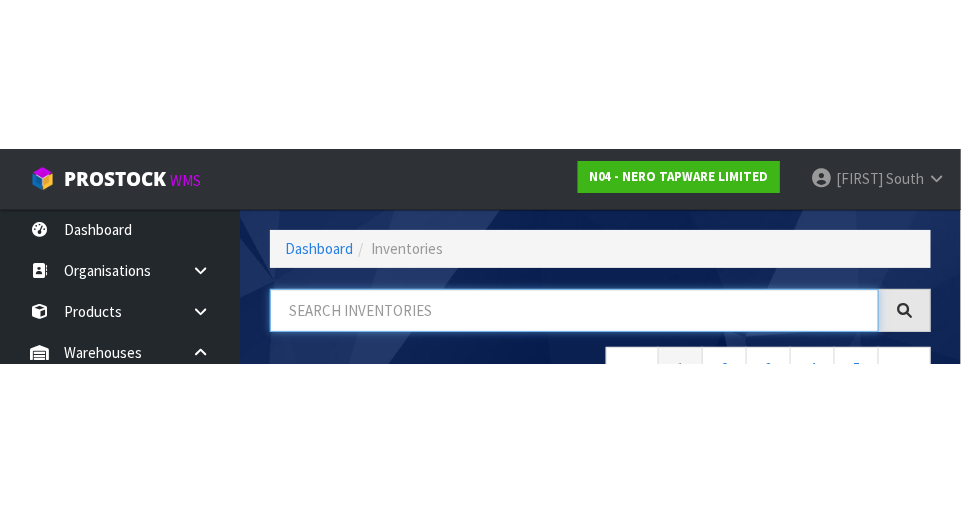 scroll, scrollTop: 135, scrollLeft: 0, axis: vertical 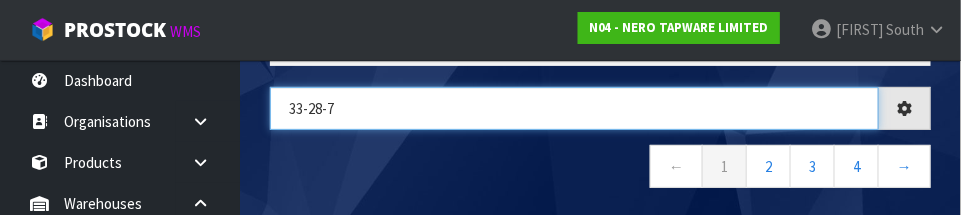 type on "33-28-7" 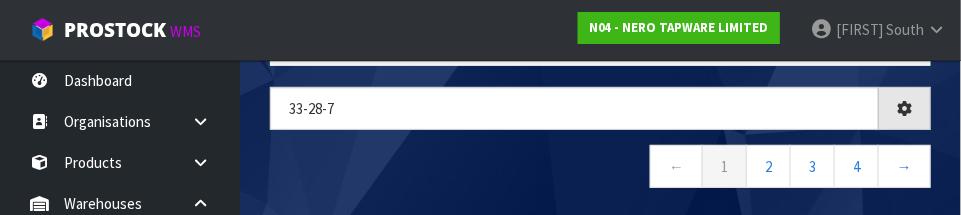 click on "←
1 2 3 4
→" at bounding box center [600, 169] 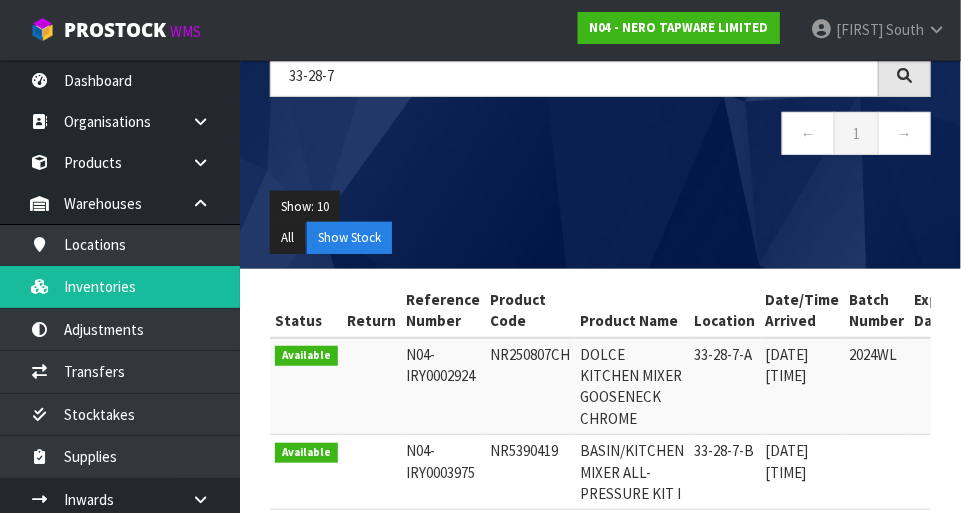 scroll, scrollTop: 252, scrollLeft: 0, axis: vertical 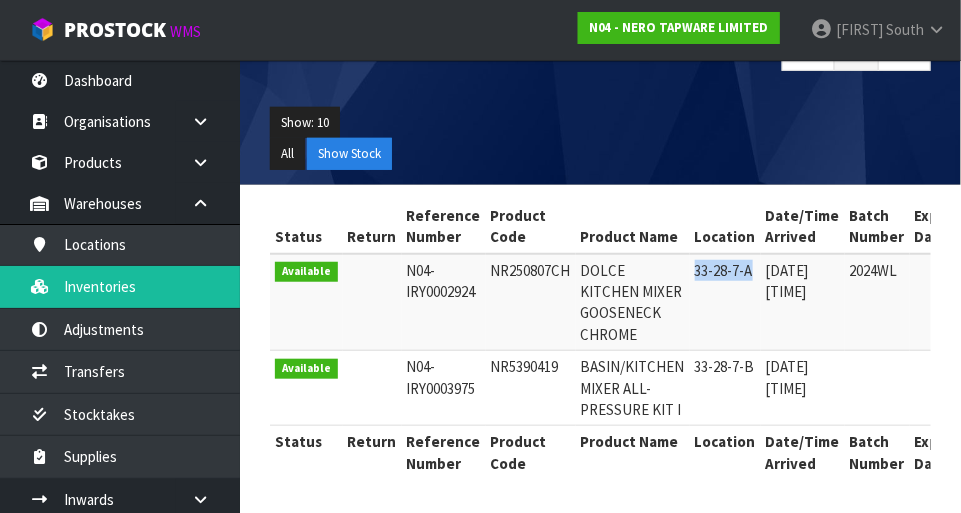 copy on "33-28-7-A" 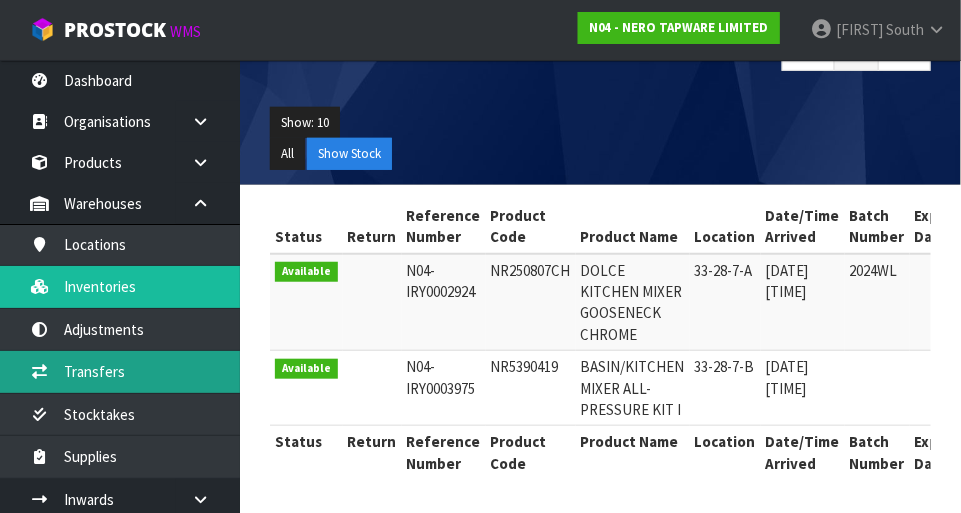 click on "Transfers" at bounding box center [120, 371] 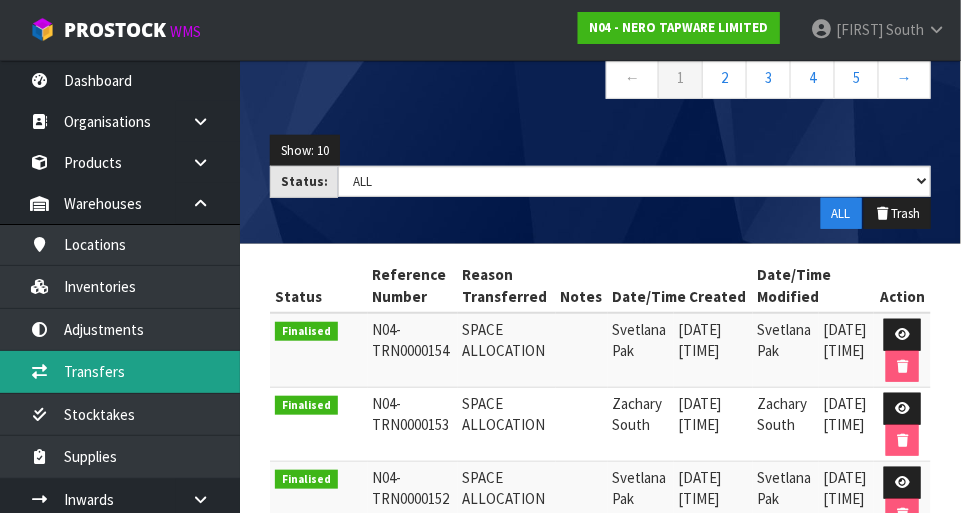scroll, scrollTop: 0, scrollLeft: 0, axis: both 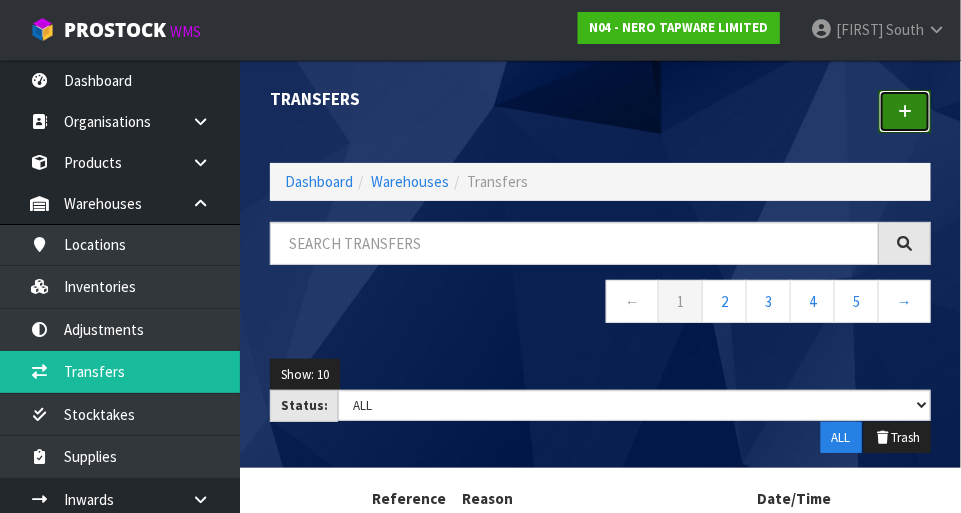 click at bounding box center (905, 111) 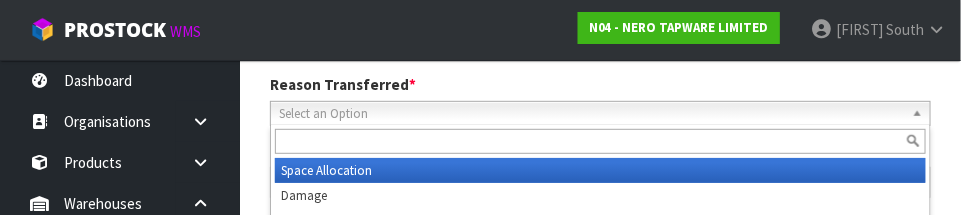 scroll, scrollTop: 277, scrollLeft: 0, axis: vertical 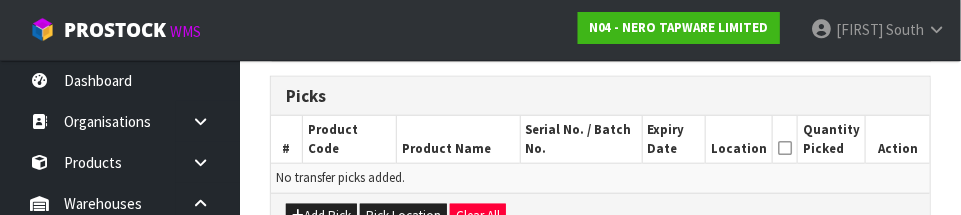 click on "No transfer picks added." at bounding box center [600, 178] 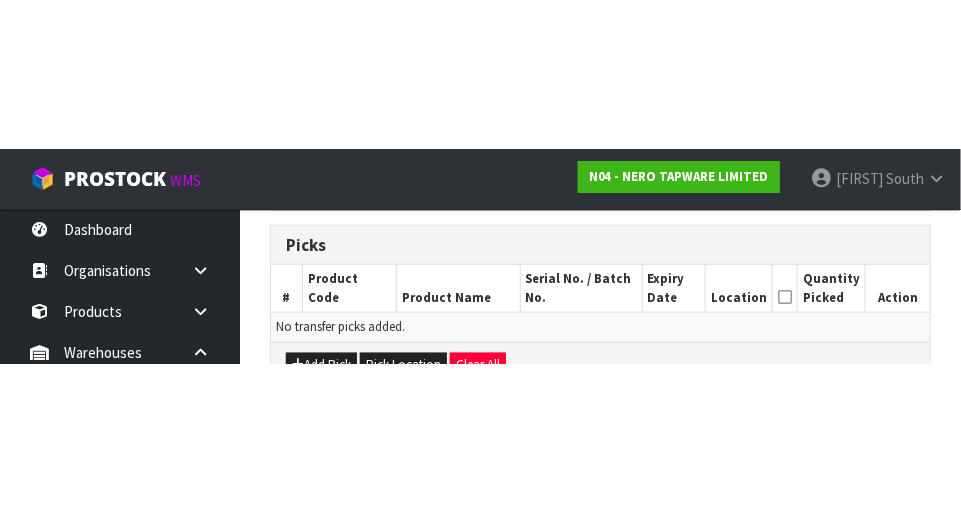 scroll, scrollTop: 444, scrollLeft: 0, axis: vertical 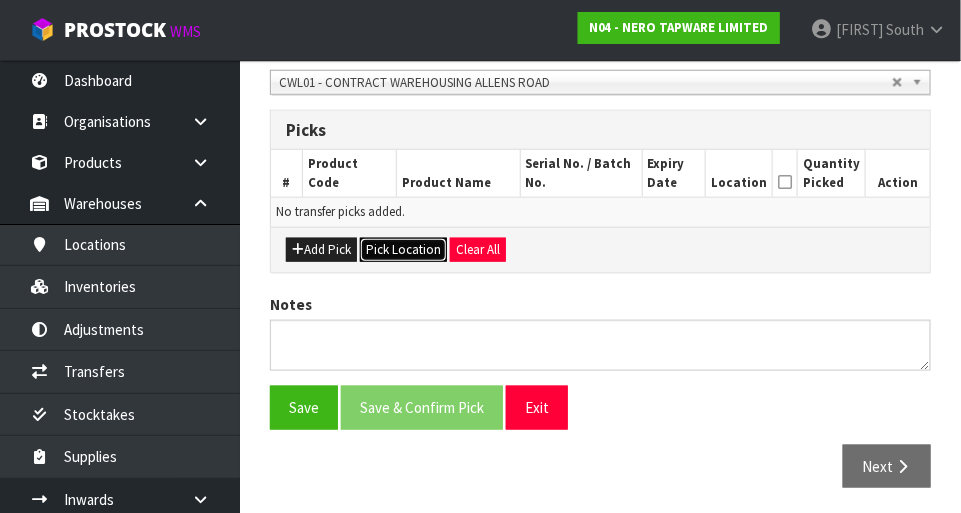 click on "Pick Location" at bounding box center (403, 250) 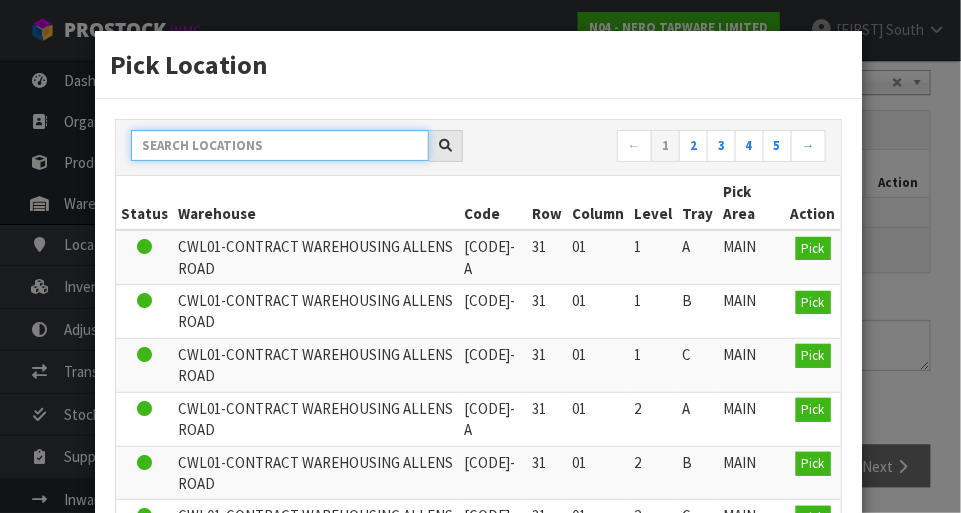click at bounding box center (280, 145) 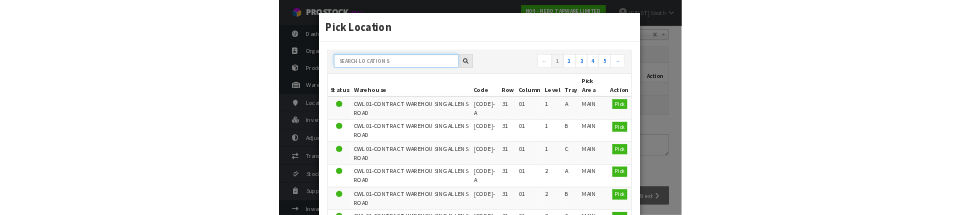 scroll, scrollTop: 434, scrollLeft: 0, axis: vertical 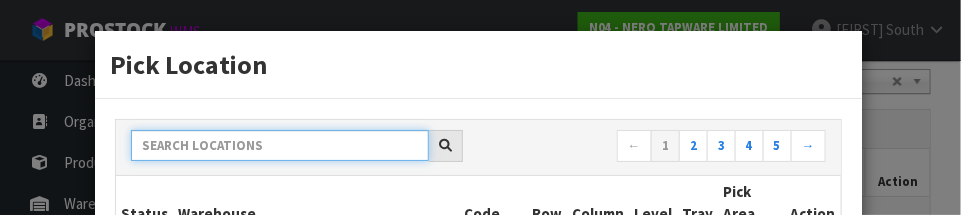 paste on "33-28-7-A" 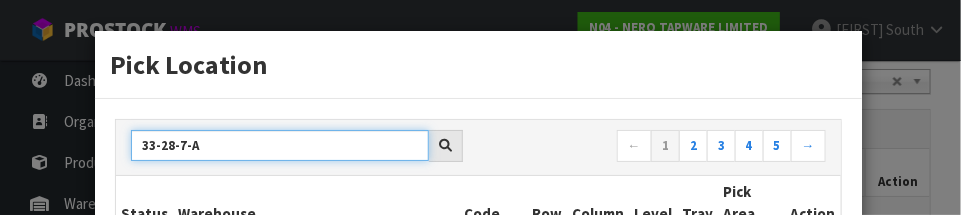 type on "33-28-7-A" 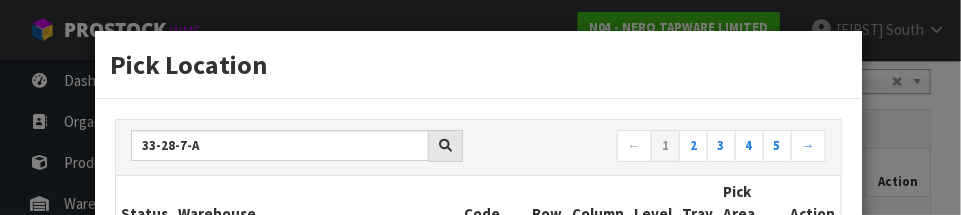 click on "[CODE]
←
1 2 3 4 5
→
Status
Warehouse
Code
Row
Column
Level
Tray
Pick Area
Action
[COMPANY]-[TYPE] [LOCATION]
[CODE]
31
01
1
A
MAIN
Pick
[COMPANY]-[TYPE] [LOCATION]
[CODE]
31
01
1
B
MAIN
Pick
[COMPANY]-[TYPE] [LOCATION]
[CODE]
31
01
1" at bounding box center (478, 481) 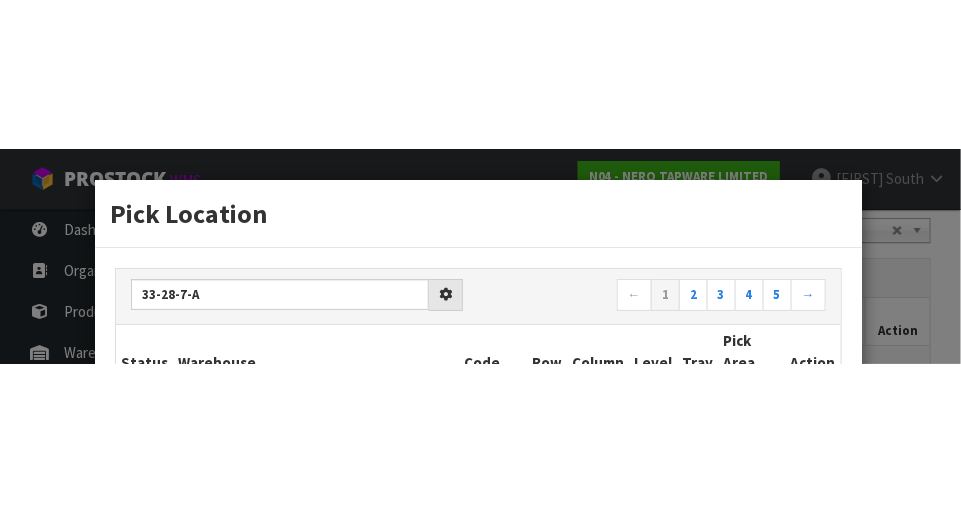 scroll, scrollTop: 444, scrollLeft: 0, axis: vertical 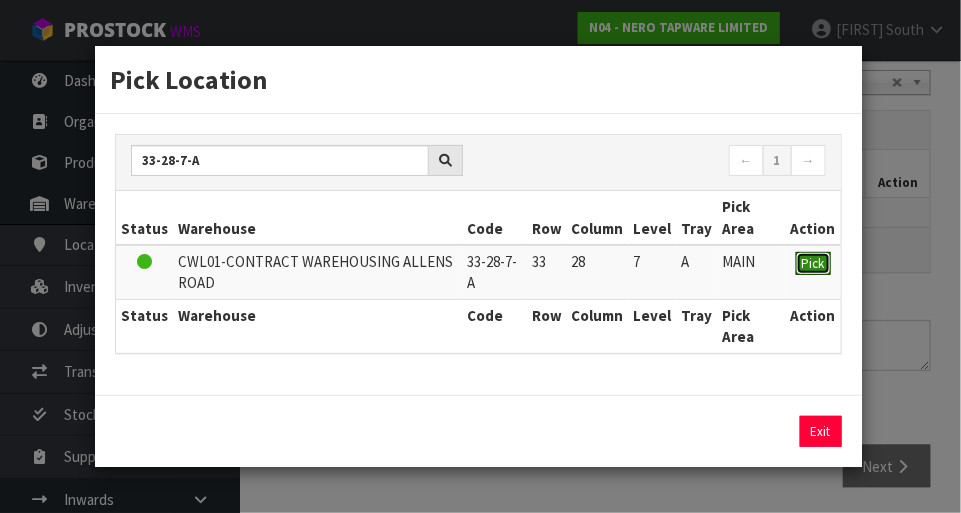 click on "Pick" at bounding box center (813, 263) 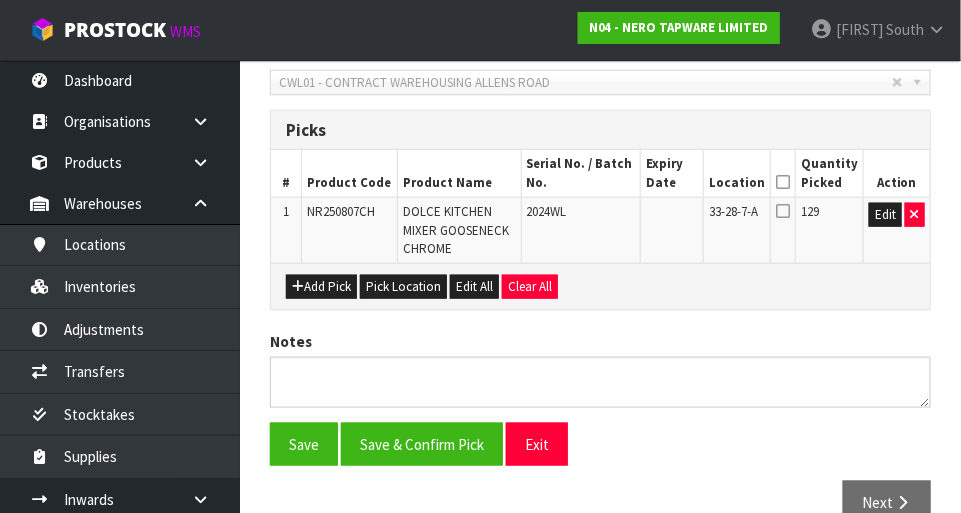 click at bounding box center (783, 182) 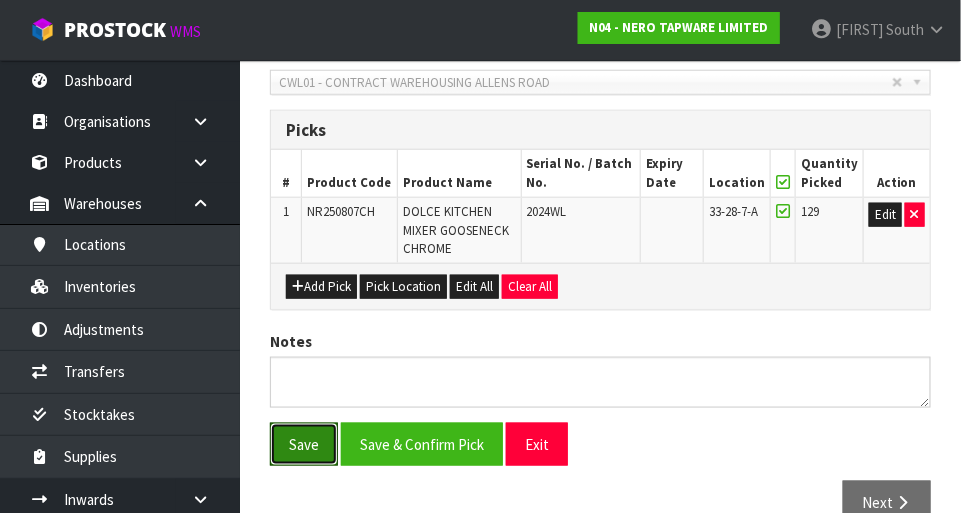 click on "Save" at bounding box center [304, 444] 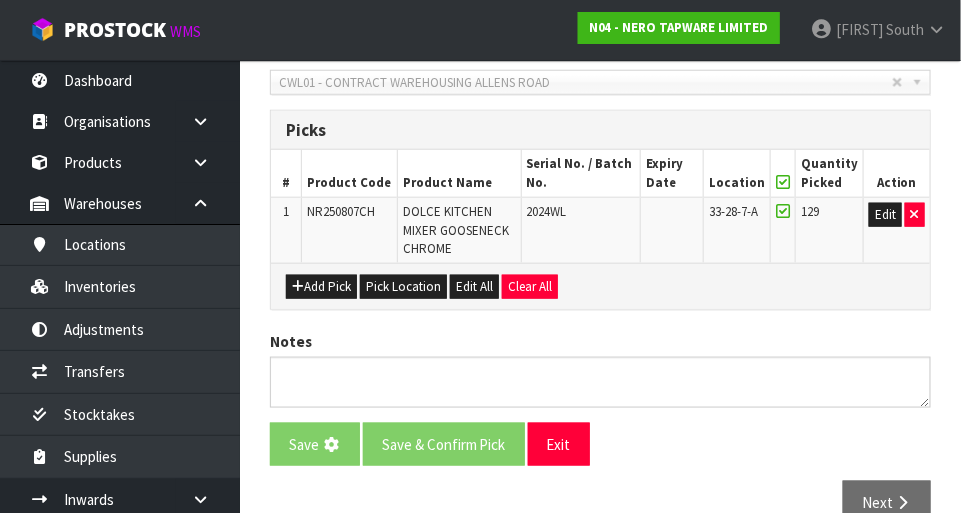 scroll, scrollTop: 0, scrollLeft: 0, axis: both 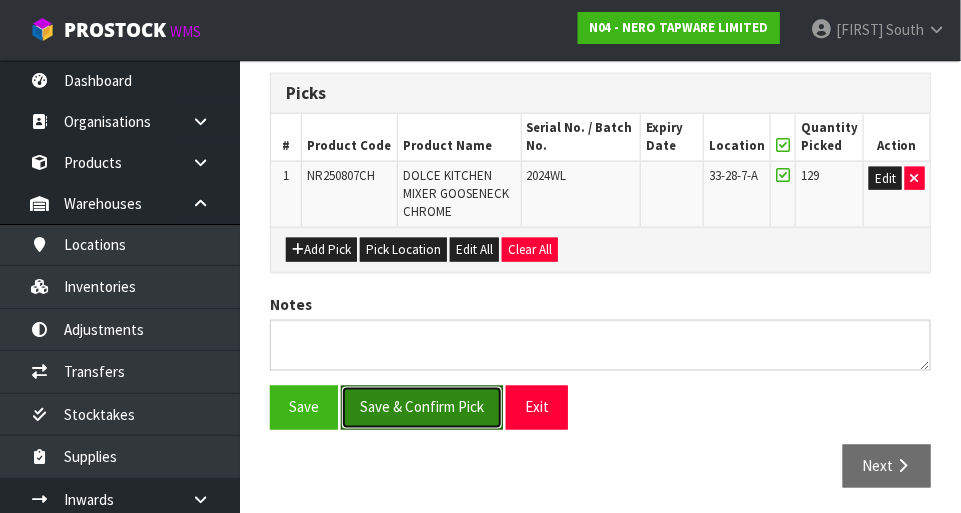 click on "Save & Confirm Pick" at bounding box center (422, 407) 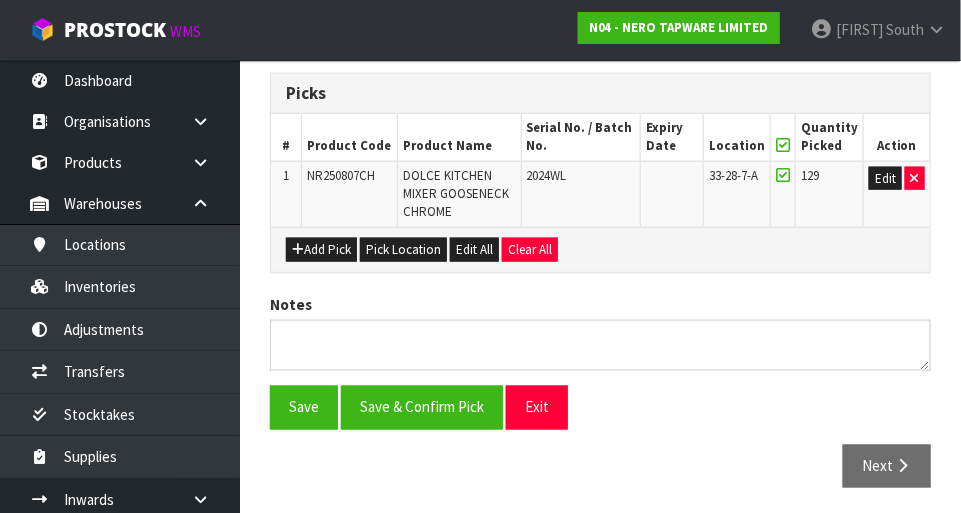 scroll, scrollTop: 0, scrollLeft: 0, axis: both 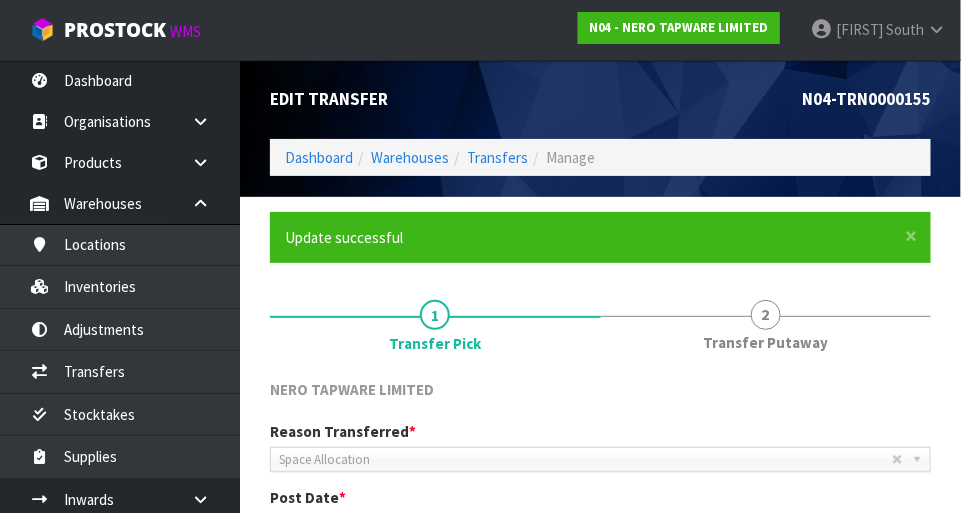click on "Transfer Putaway" at bounding box center [765, 342] 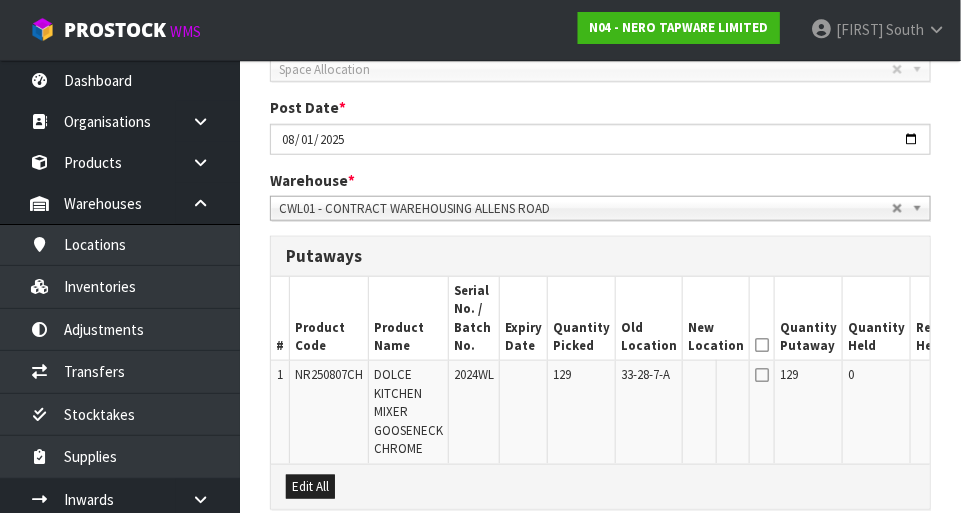 scroll, scrollTop: 436, scrollLeft: 0, axis: vertical 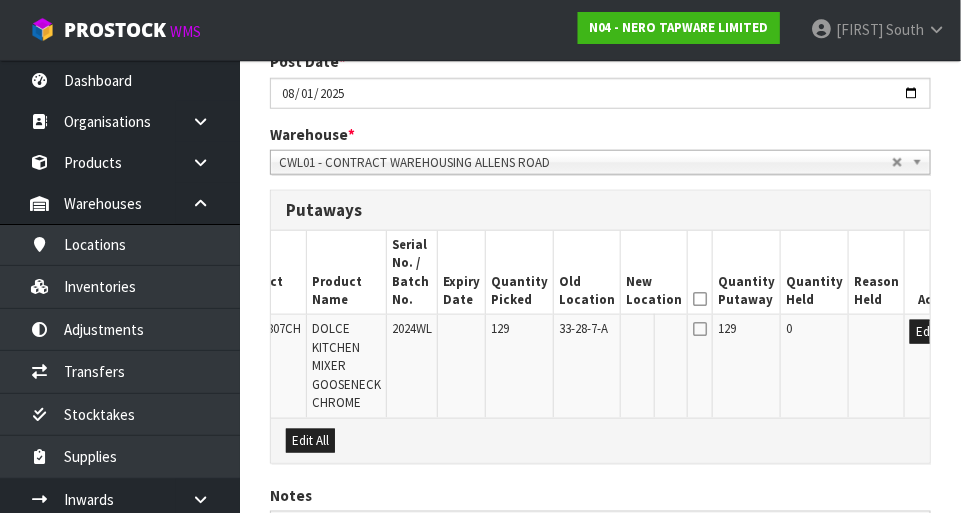 click on "Edit" at bounding box center (938, 366) 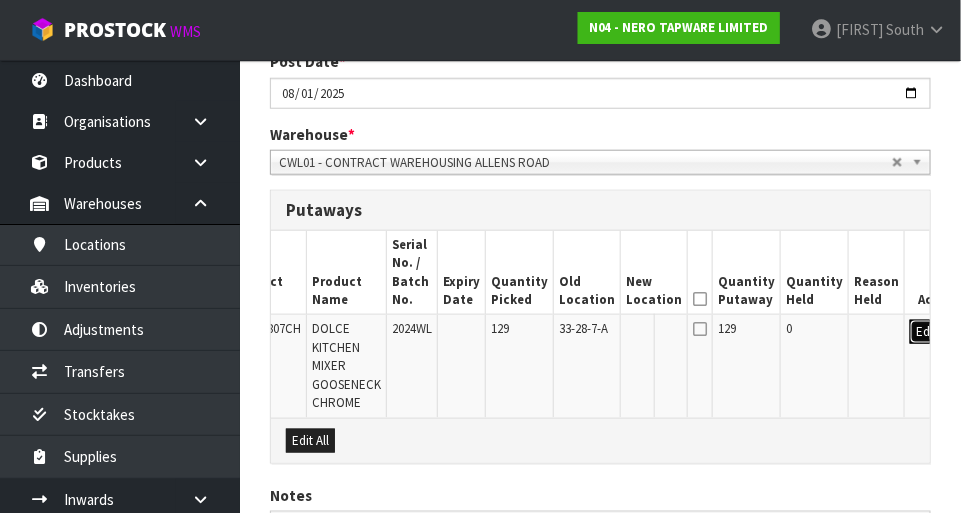 click on "Edit" at bounding box center [926, 332] 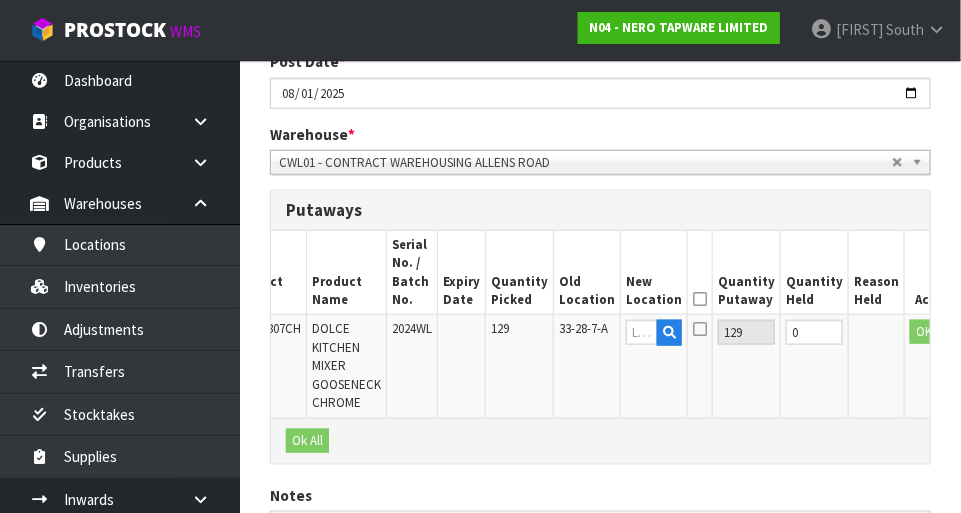scroll, scrollTop: 0, scrollLeft: 57, axis: horizontal 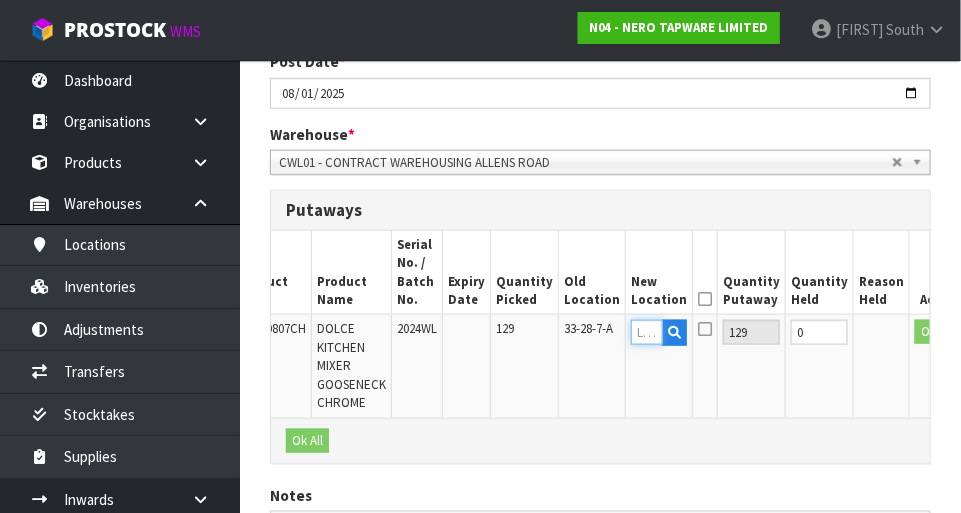 click at bounding box center [647, 332] 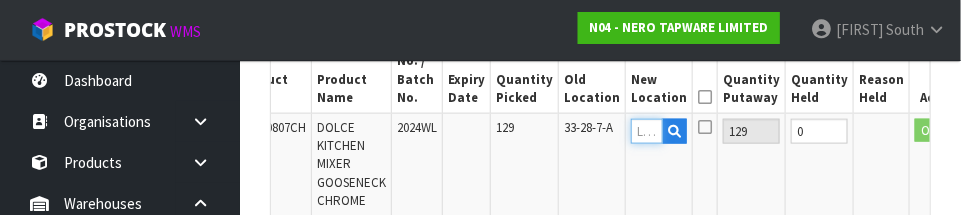 scroll, scrollTop: 650, scrollLeft: 0, axis: vertical 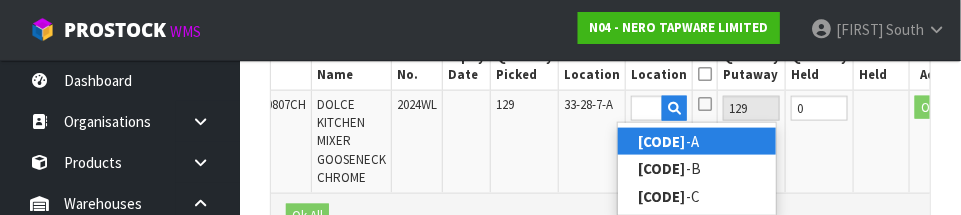 click on "[CODE] -A" at bounding box center (697, 141) 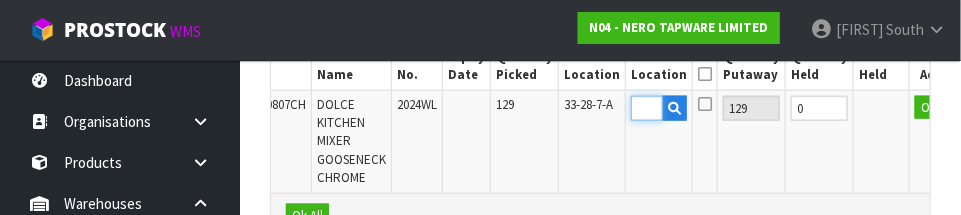 scroll, scrollTop: 0, scrollLeft: 0, axis: both 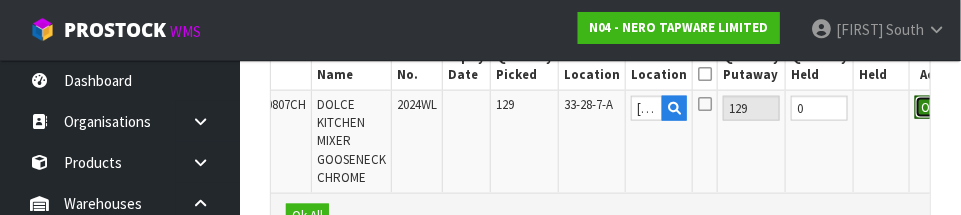 click on "OK" at bounding box center [929, 108] 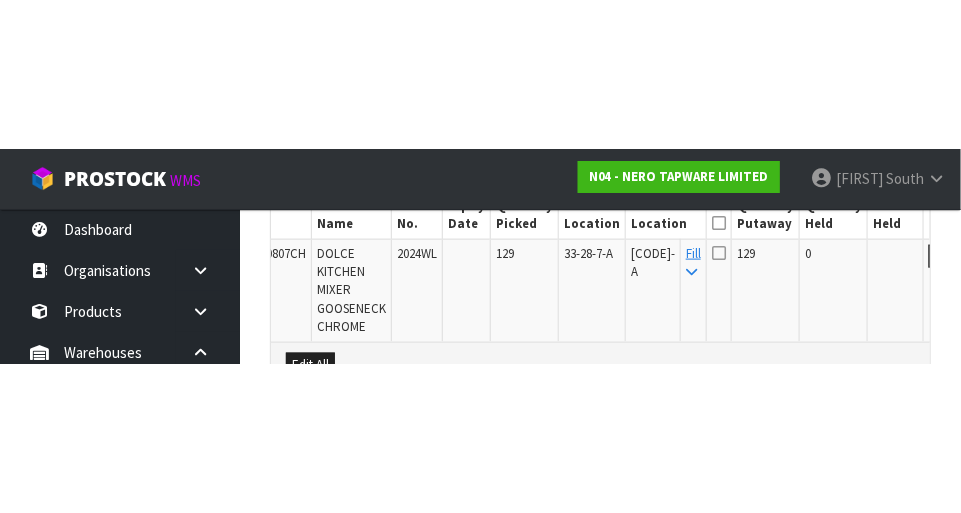 scroll, scrollTop: 627, scrollLeft: 0, axis: vertical 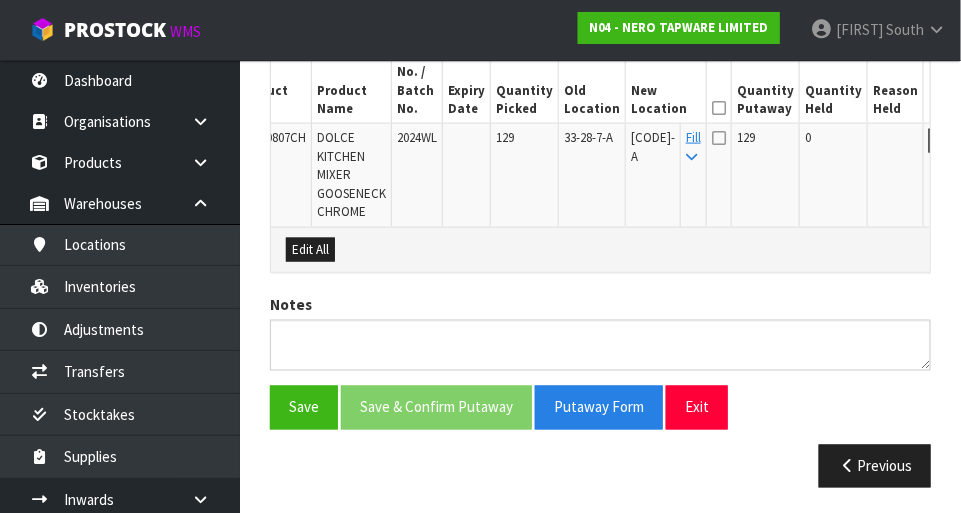 click at bounding box center [719, 108] 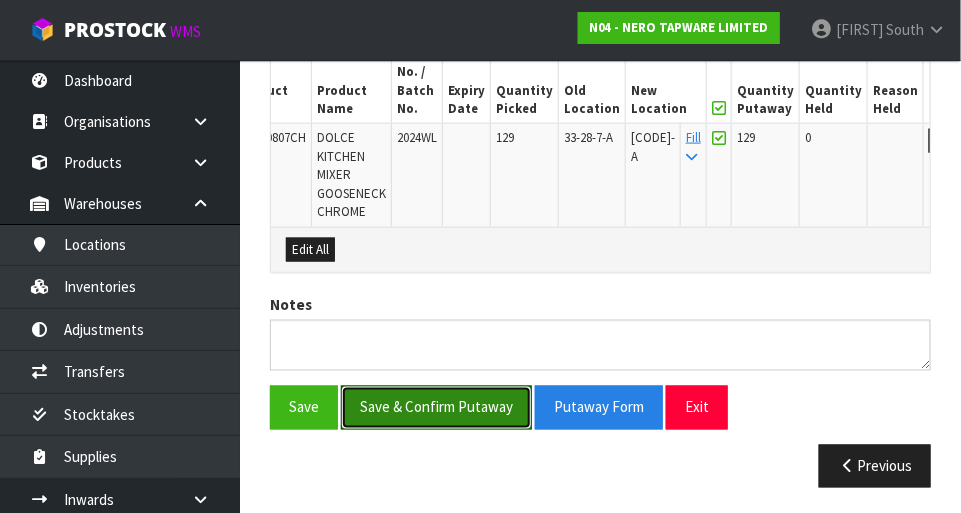 click on "Save & Confirm Putaway" at bounding box center [436, 407] 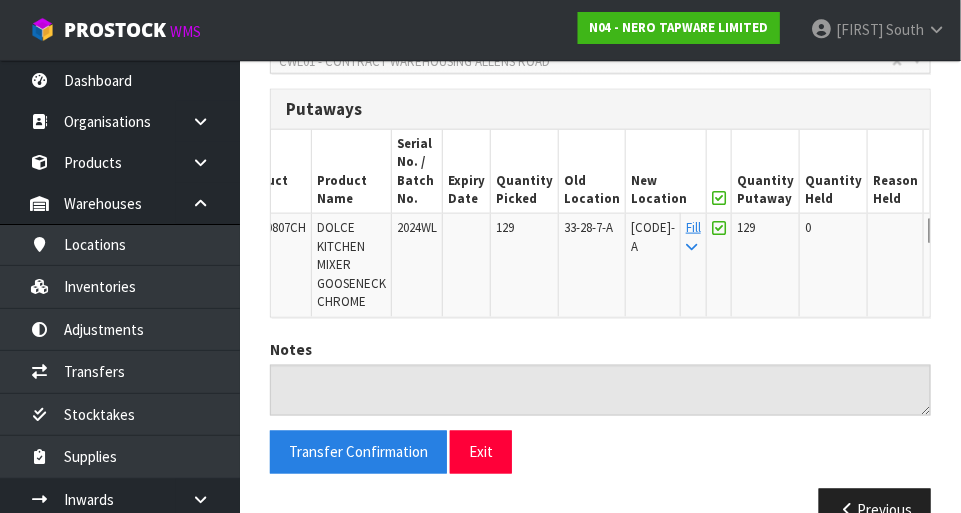 scroll, scrollTop: 583, scrollLeft: 0, axis: vertical 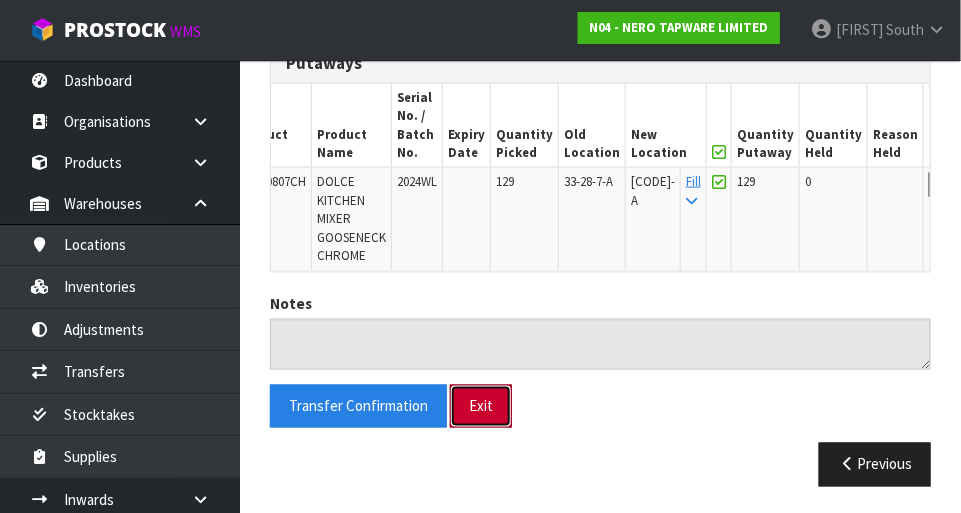 click on "Exit" at bounding box center [481, 406] 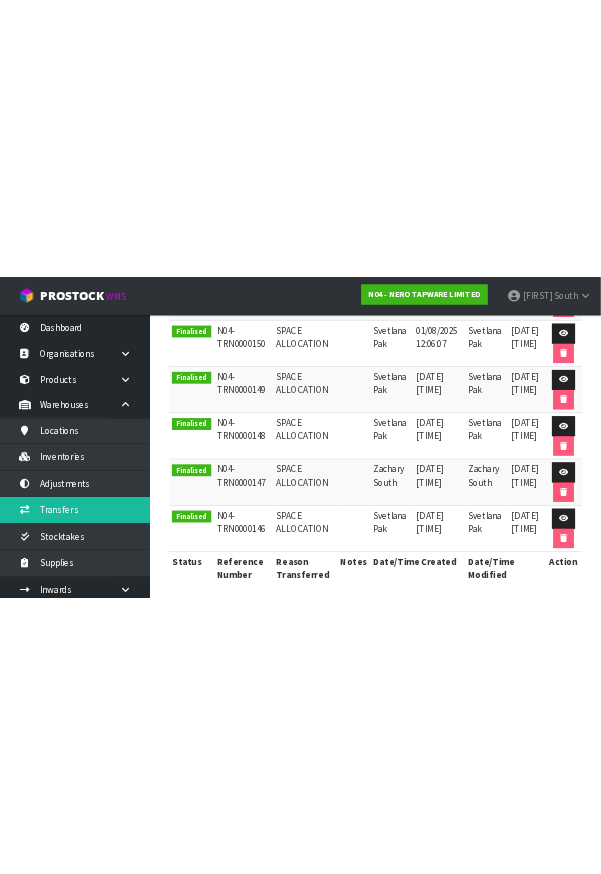 scroll, scrollTop: 0, scrollLeft: 0, axis: both 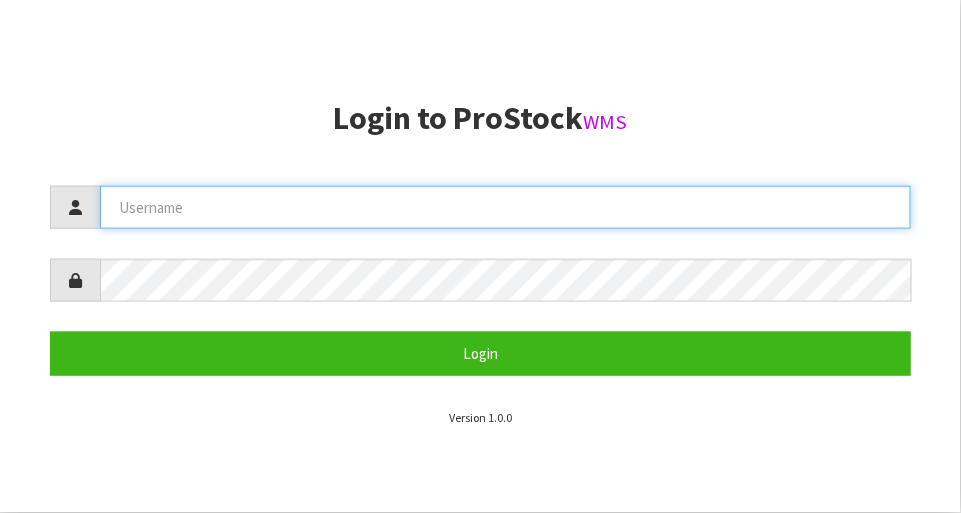 click at bounding box center [505, 207] 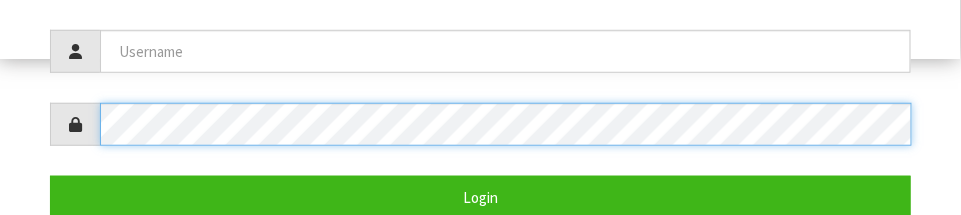 scroll, scrollTop: 388, scrollLeft: 0, axis: vertical 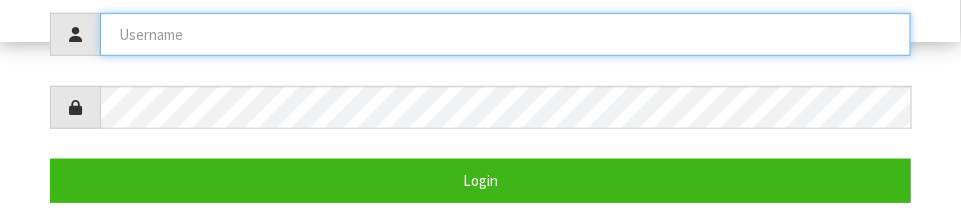 click at bounding box center [505, 34] 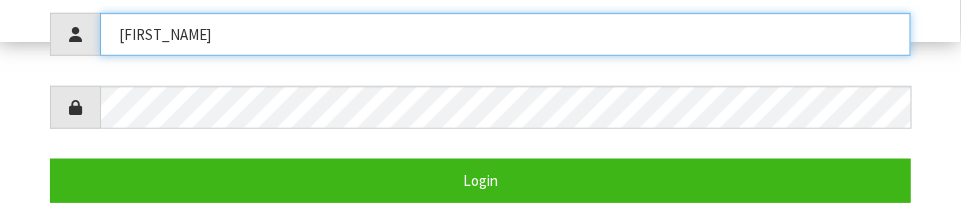 type on "[FIRST_NAME]" 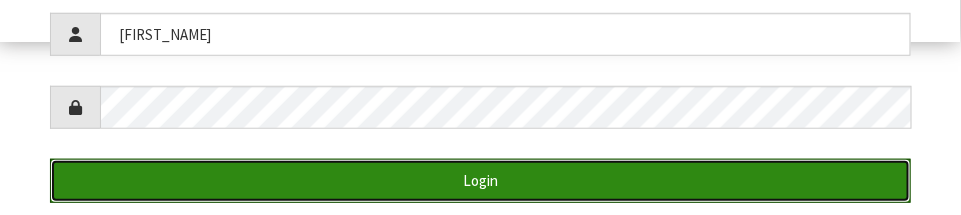 click on "Login" at bounding box center (480, 180) 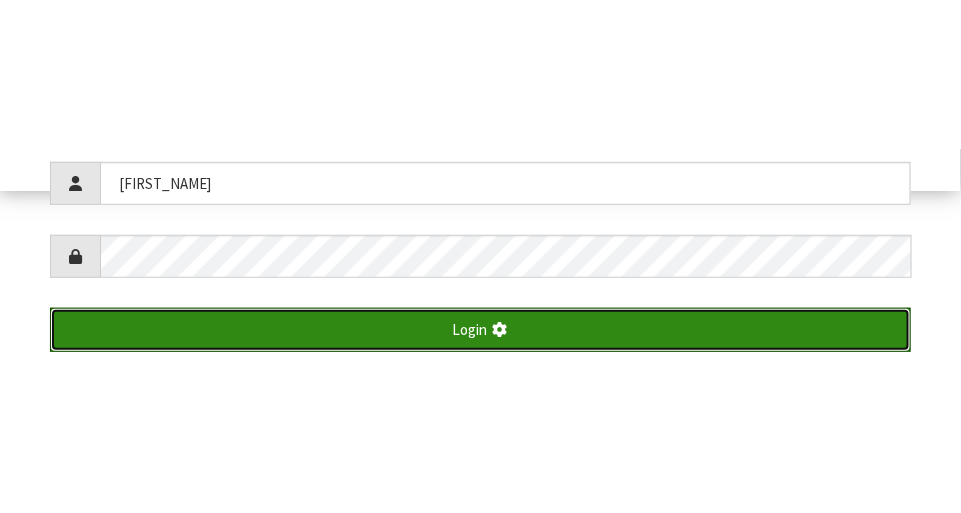 scroll, scrollTop: 513, scrollLeft: 0, axis: vertical 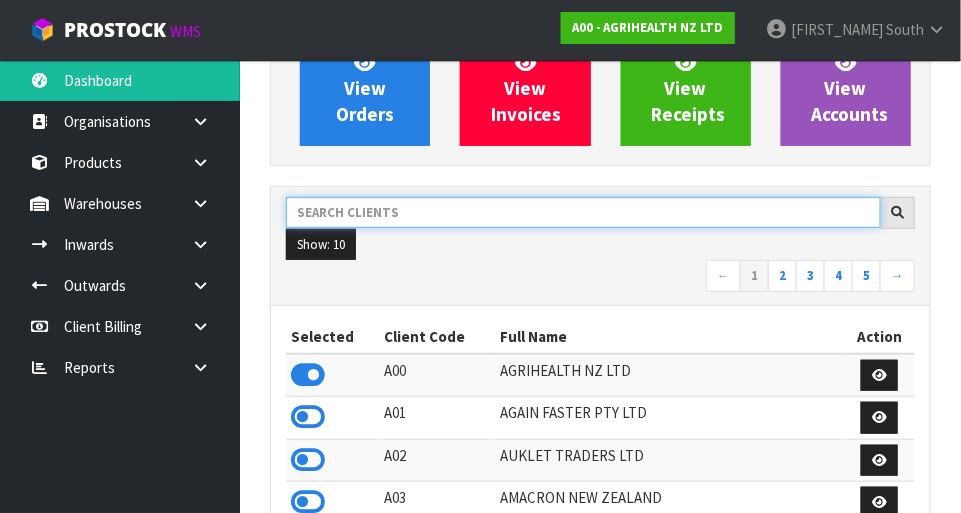 click at bounding box center [583, 212] 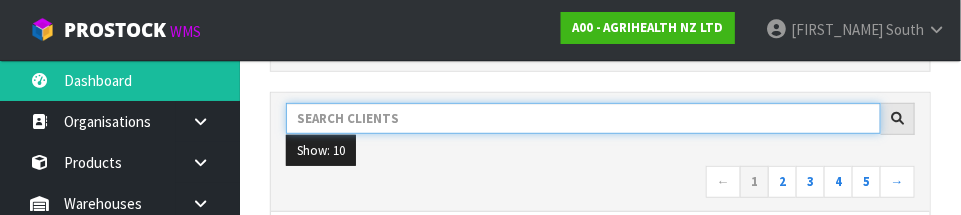 scroll, scrollTop: 293, scrollLeft: 0, axis: vertical 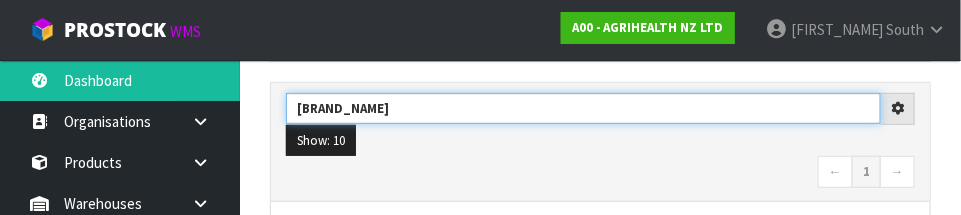 type on "[BRAND_NAME]" 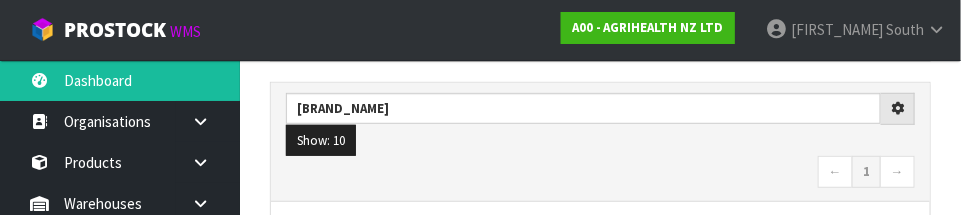 click on "←
1
→" at bounding box center (600, 173) 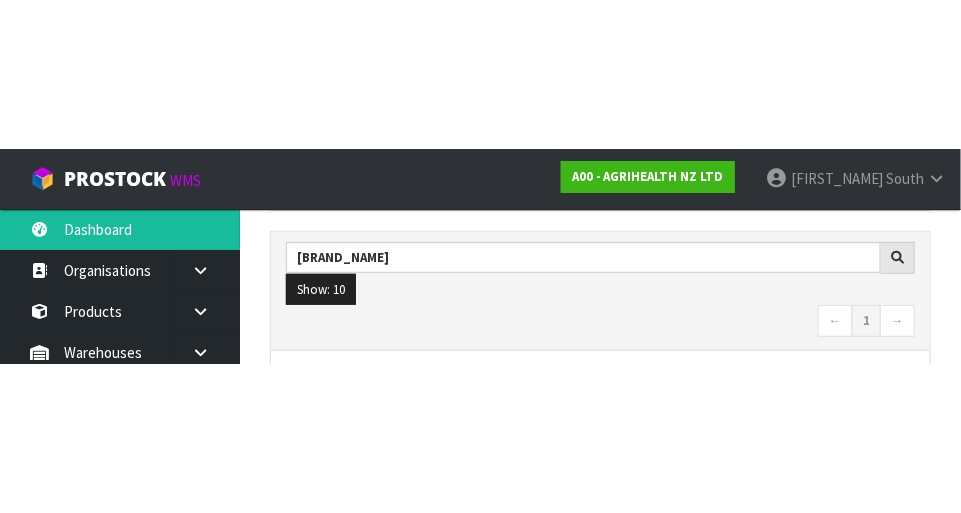 scroll, scrollTop: 303, scrollLeft: 0, axis: vertical 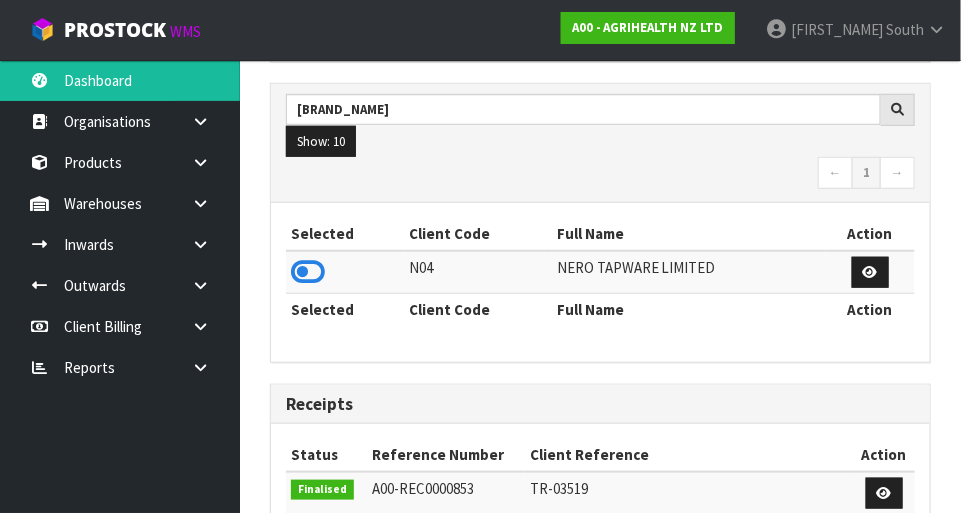 click at bounding box center [308, 272] 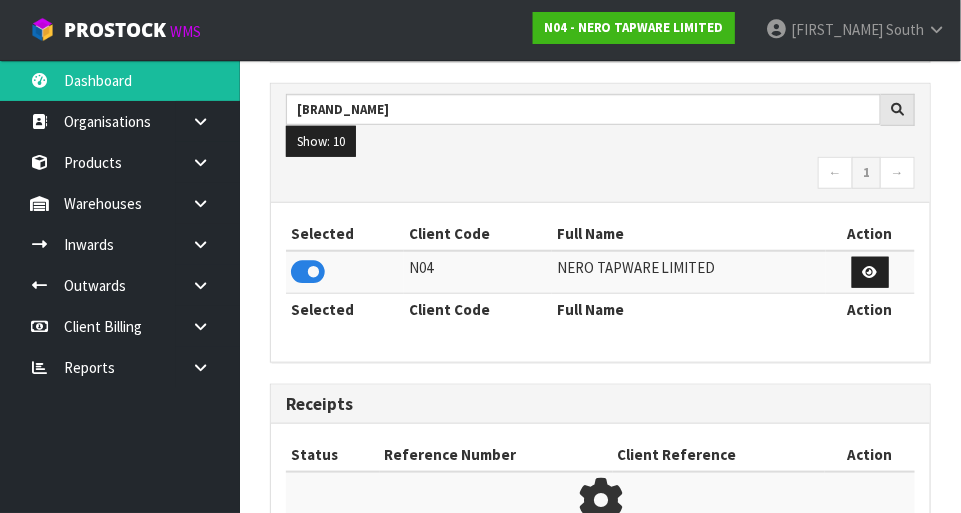 scroll, scrollTop: 1663, scrollLeft: 691, axis: both 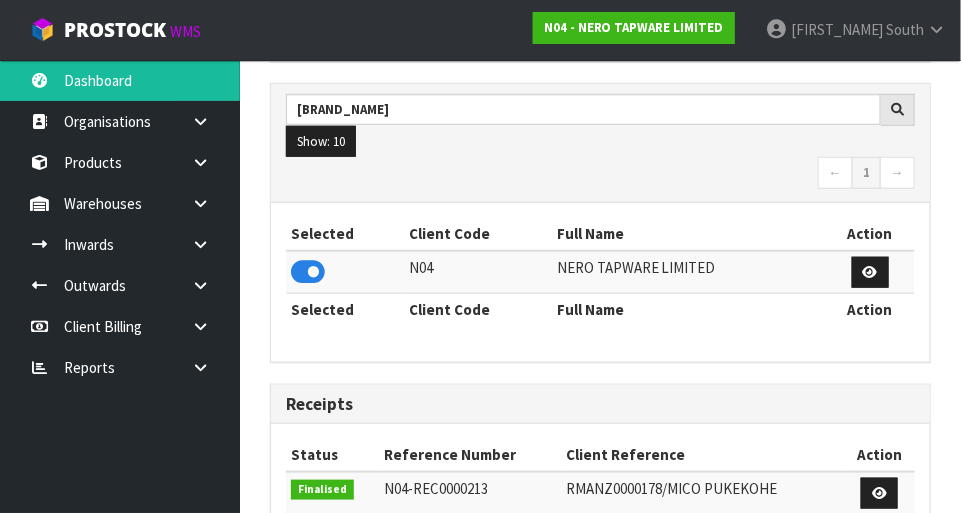 click at bounding box center (200, 203) 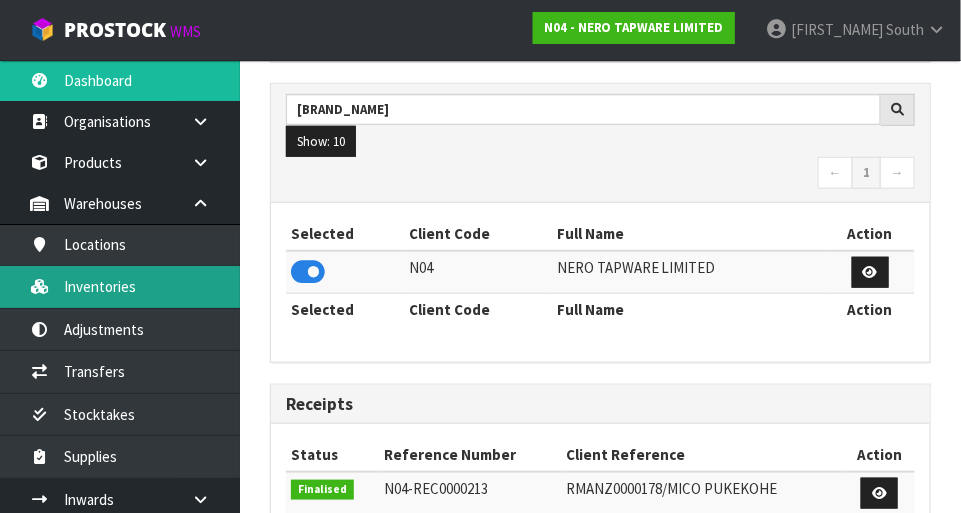 click on "Inventories" at bounding box center (120, 286) 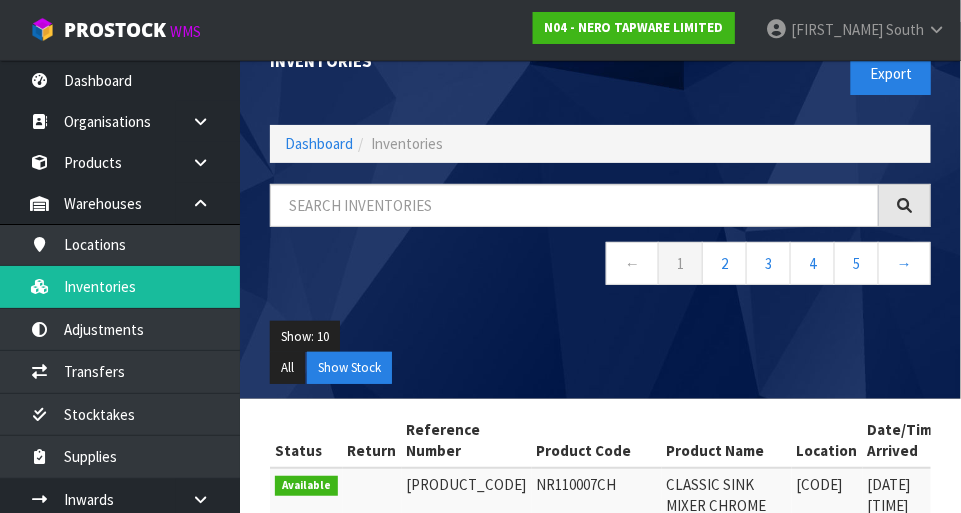 scroll, scrollTop: 0, scrollLeft: 0, axis: both 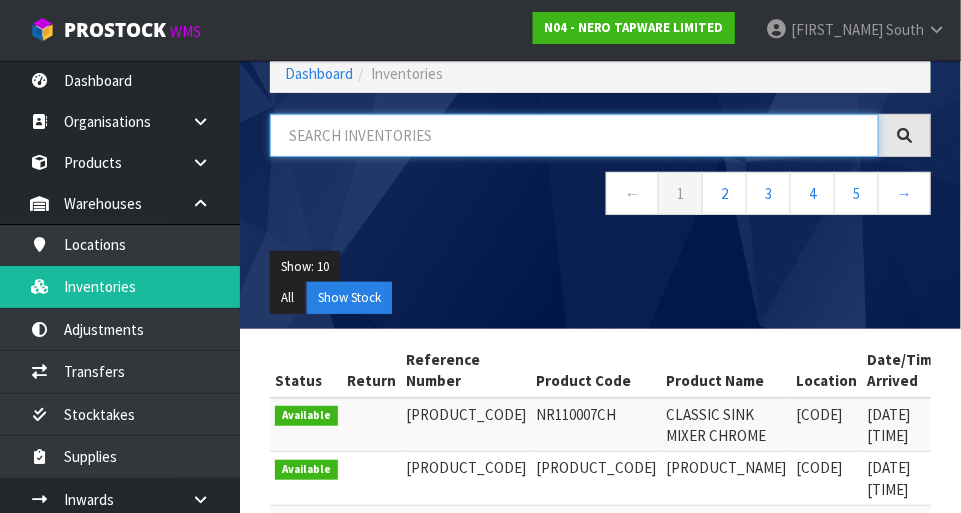 click at bounding box center (574, 135) 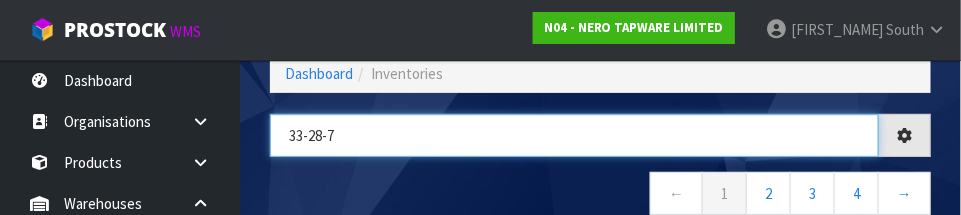 type on "33-28-7" 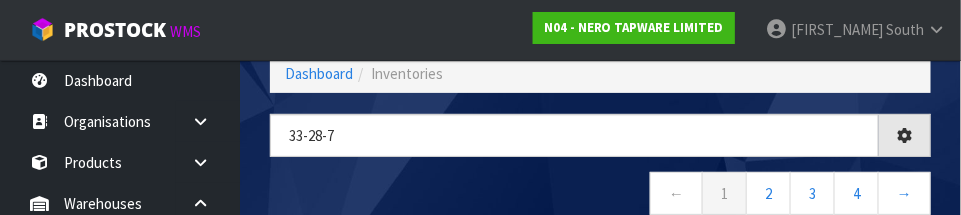 click on "←
1 2 3 4
→" at bounding box center [600, 196] 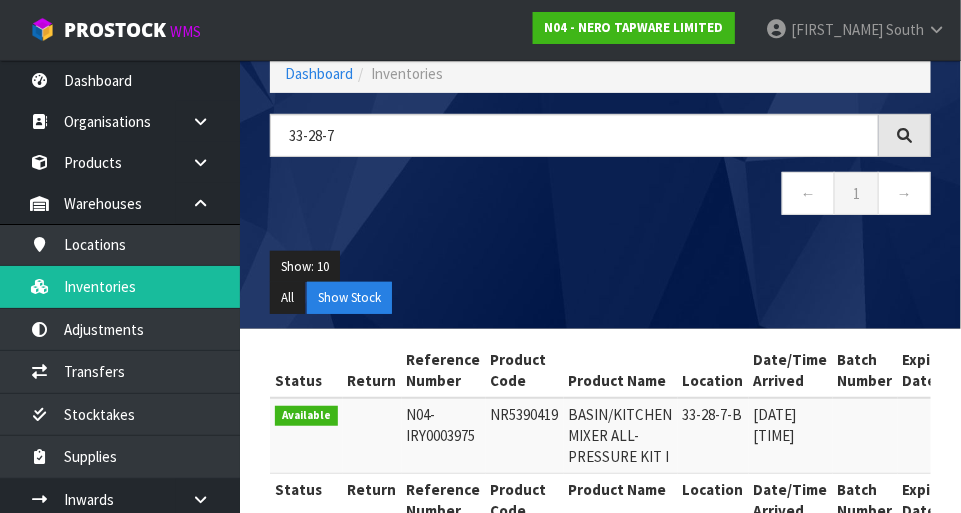 scroll, scrollTop: 155, scrollLeft: 0, axis: vertical 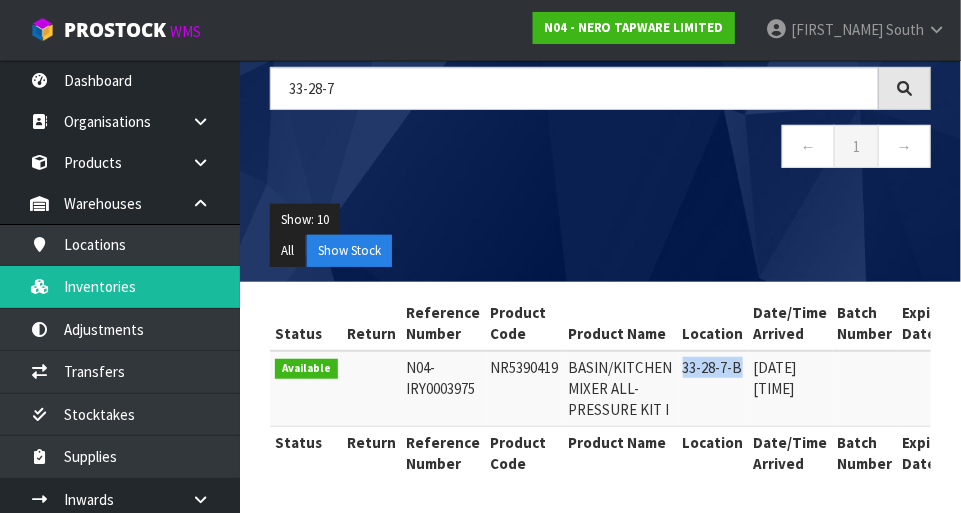 copy on "33-28-7-B" 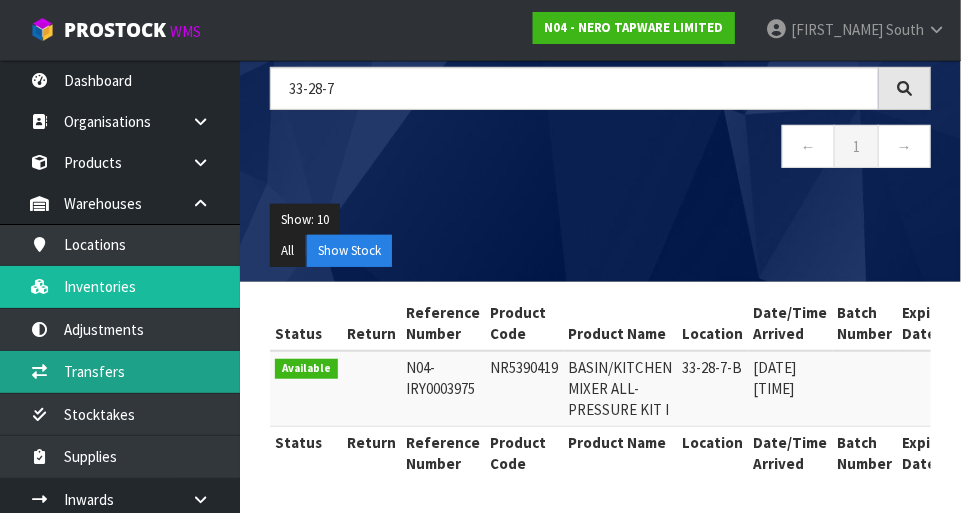 click on "Transfers" at bounding box center [120, 371] 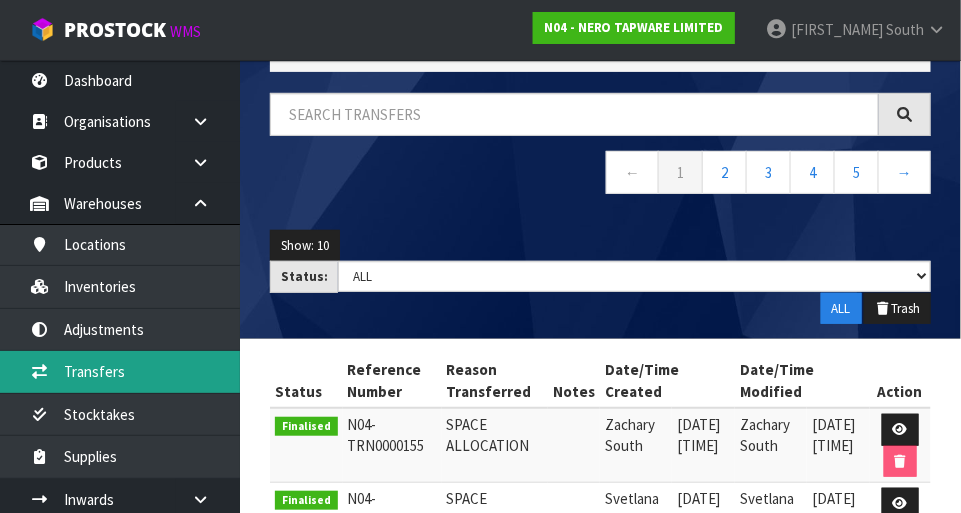 scroll, scrollTop: 0, scrollLeft: 0, axis: both 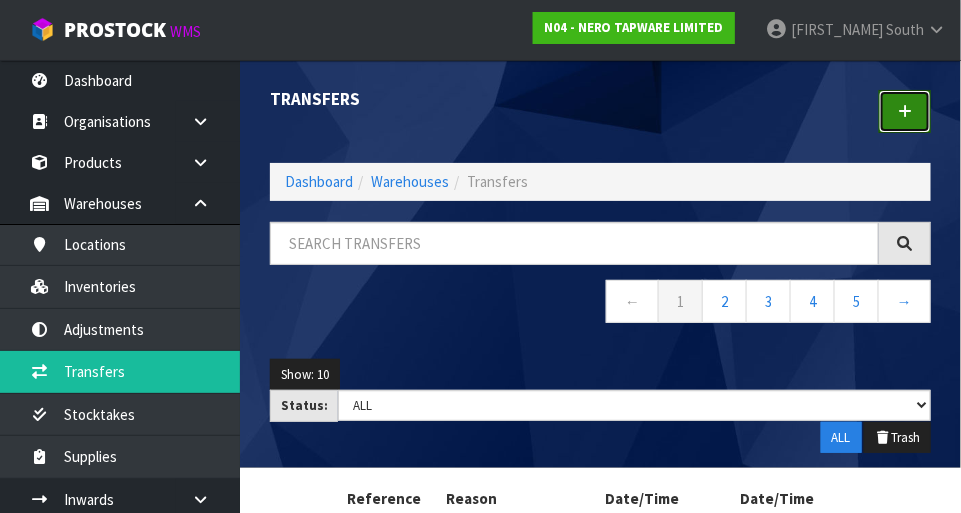 click at bounding box center (905, 111) 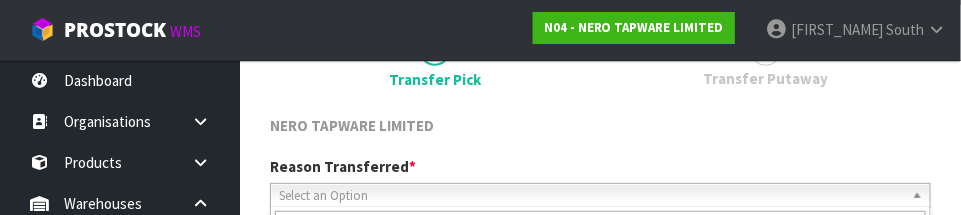 scroll, scrollTop: 296, scrollLeft: 0, axis: vertical 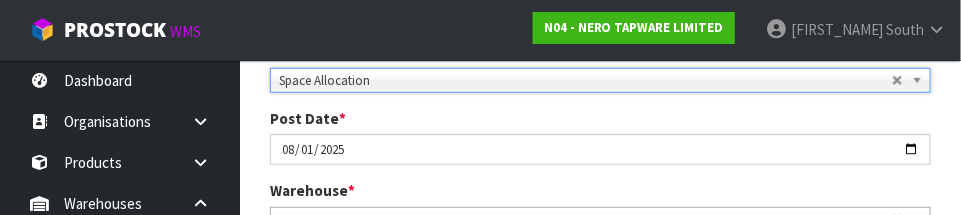 click on "Post Date  *
[DATE]" at bounding box center [600, 136] 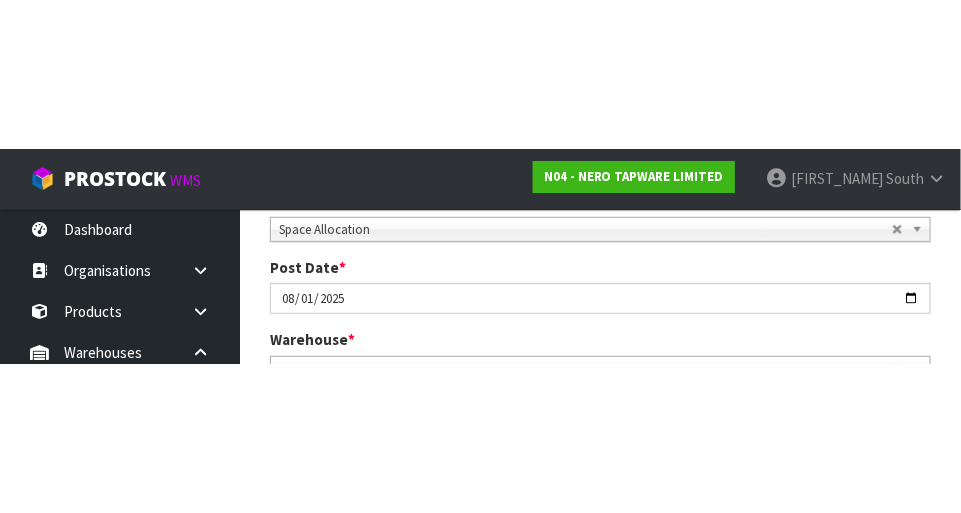 scroll, scrollTop: 306, scrollLeft: 0, axis: vertical 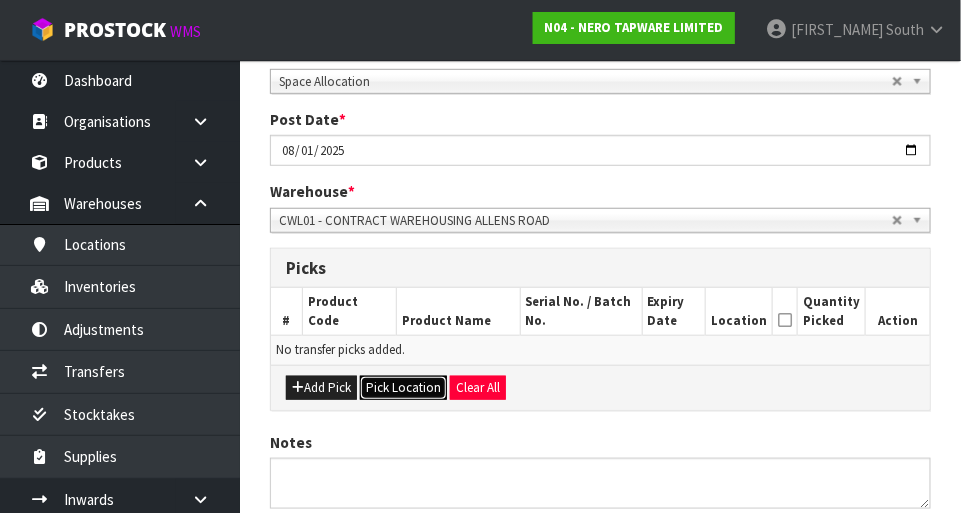 click on "Pick Location" at bounding box center (403, 388) 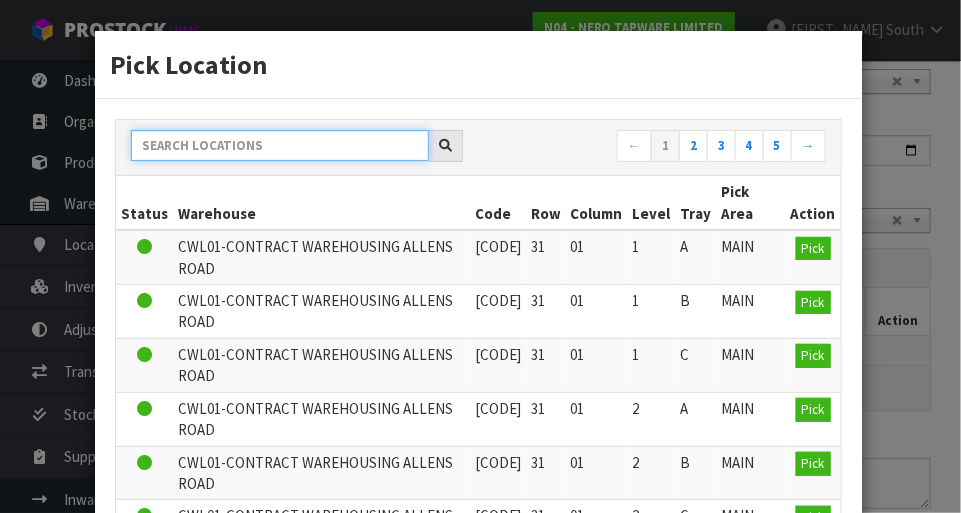 click at bounding box center (280, 145) 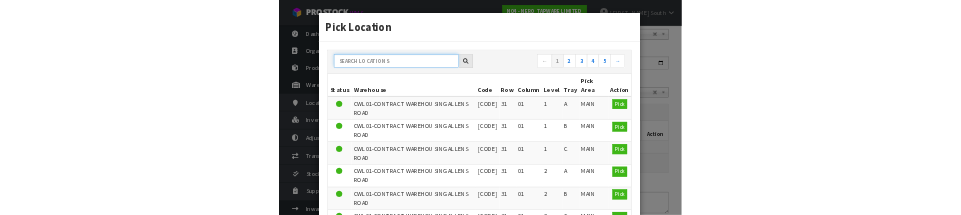 scroll, scrollTop: 296, scrollLeft: 0, axis: vertical 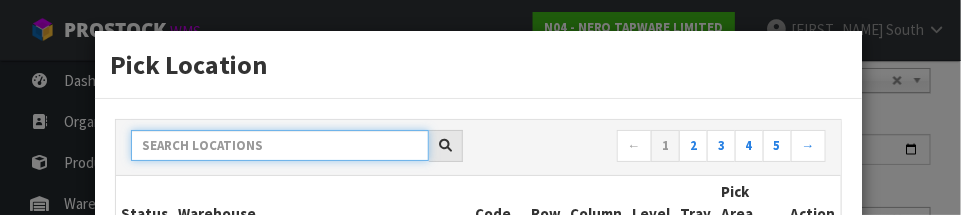 paste on "33-28-7-B" 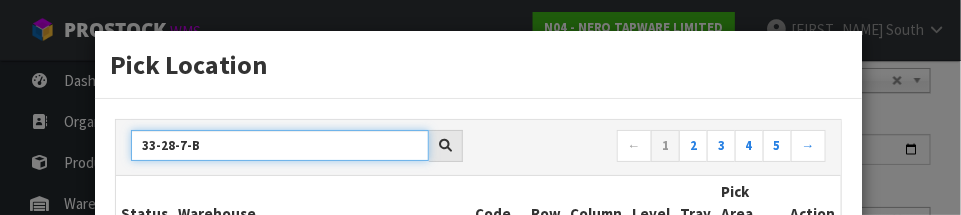 type on "33-28-7-B" 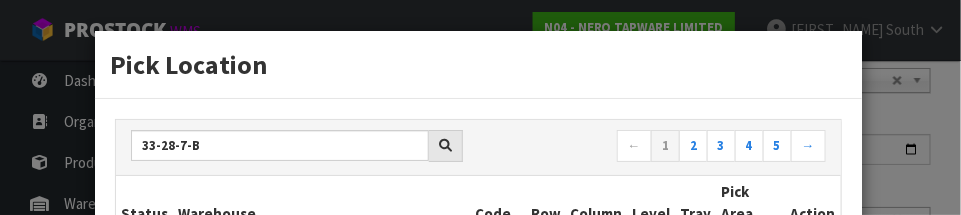 click on "Pick Location" at bounding box center (478, 65) 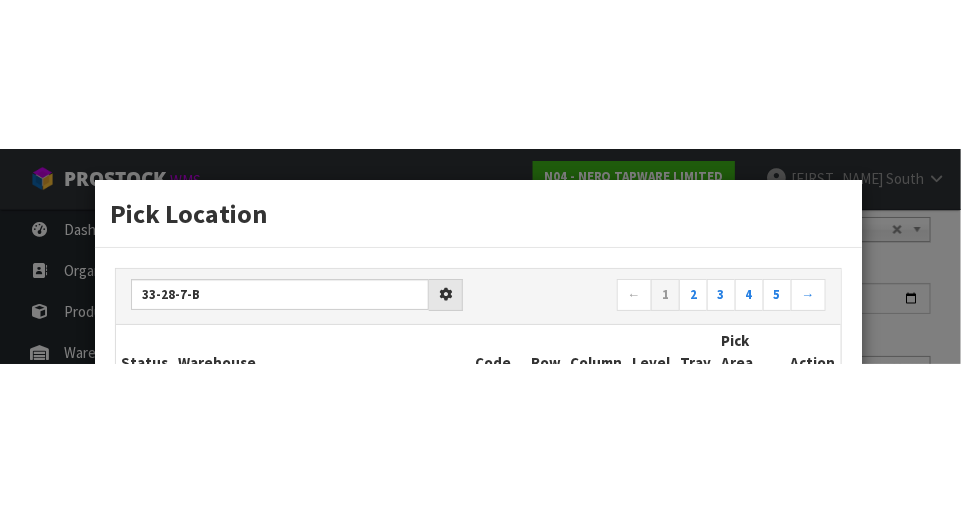scroll, scrollTop: 306, scrollLeft: 0, axis: vertical 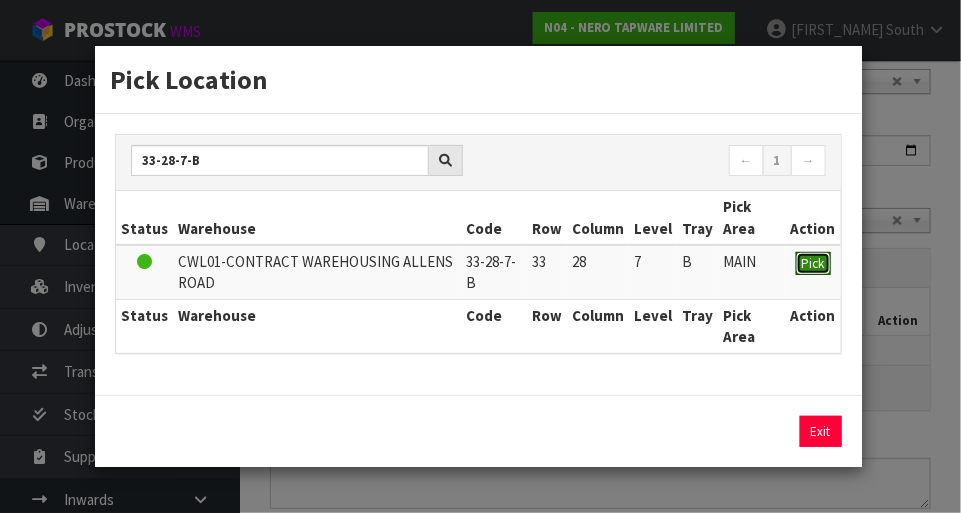 click on "Pick" at bounding box center [813, 263] 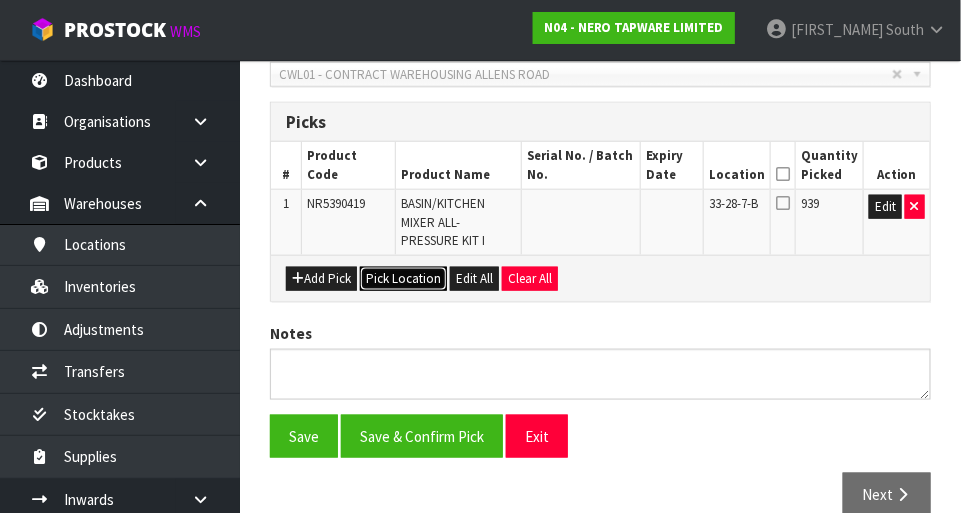 scroll, scrollTop: 443, scrollLeft: 0, axis: vertical 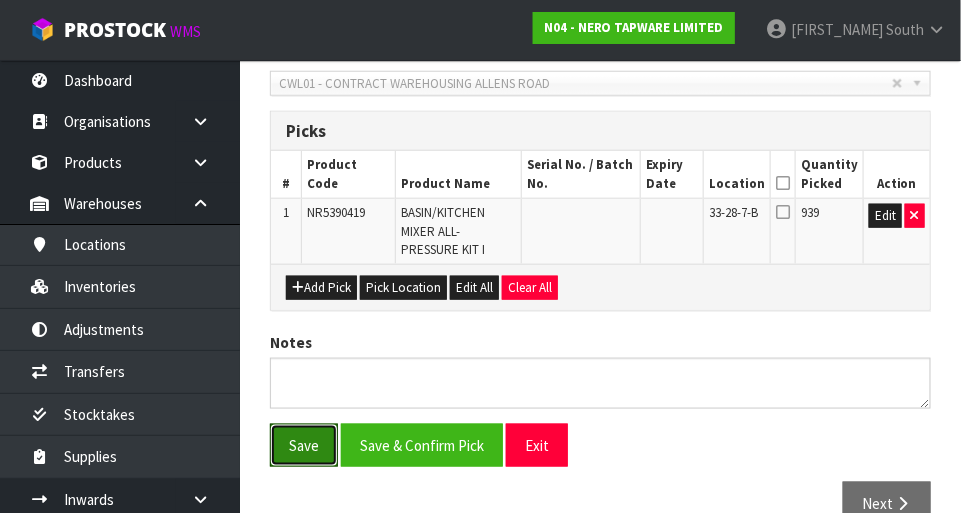 click on "Save" at bounding box center (304, 445) 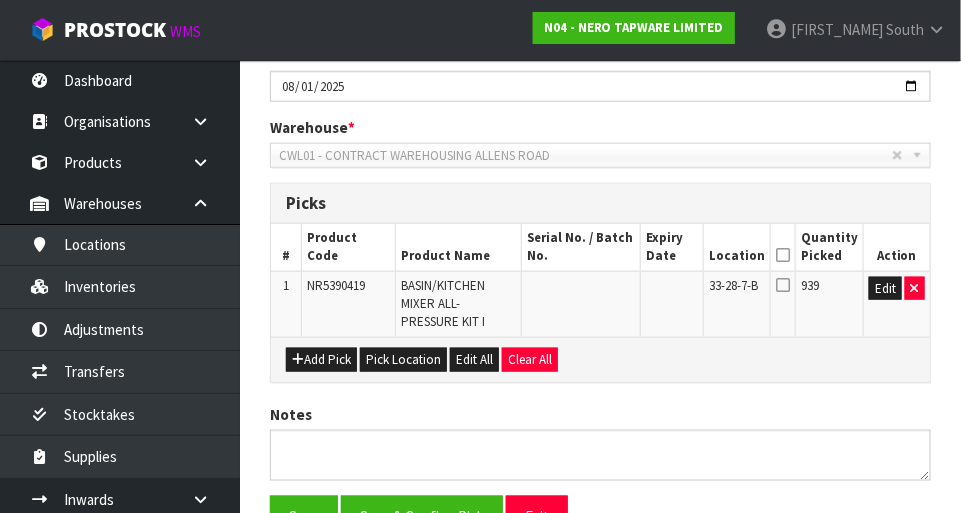 scroll, scrollTop: 0, scrollLeft: 0, axis: both 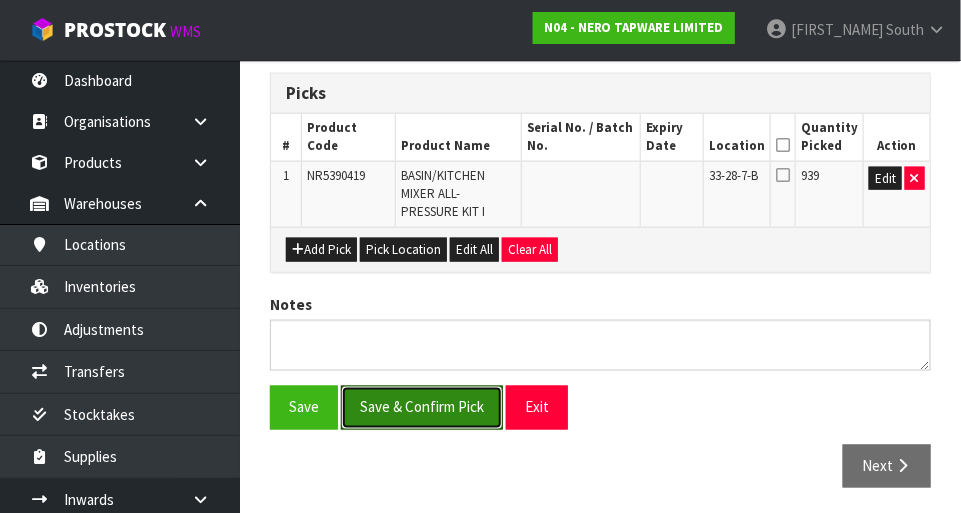 click on "Save & Confirm Pick" at bounding box center (422, 407) 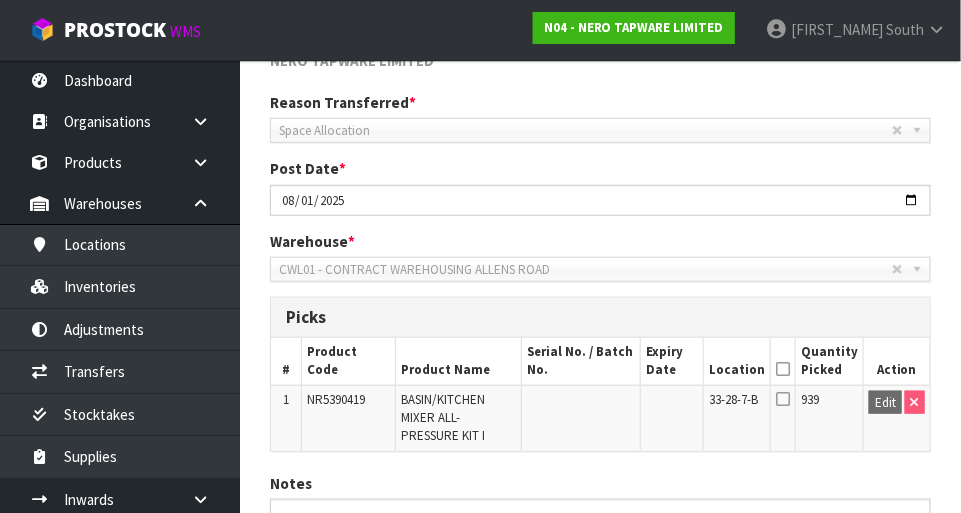 scroll, scrollTop: 510, scrollLeft: 0, axis: vertical 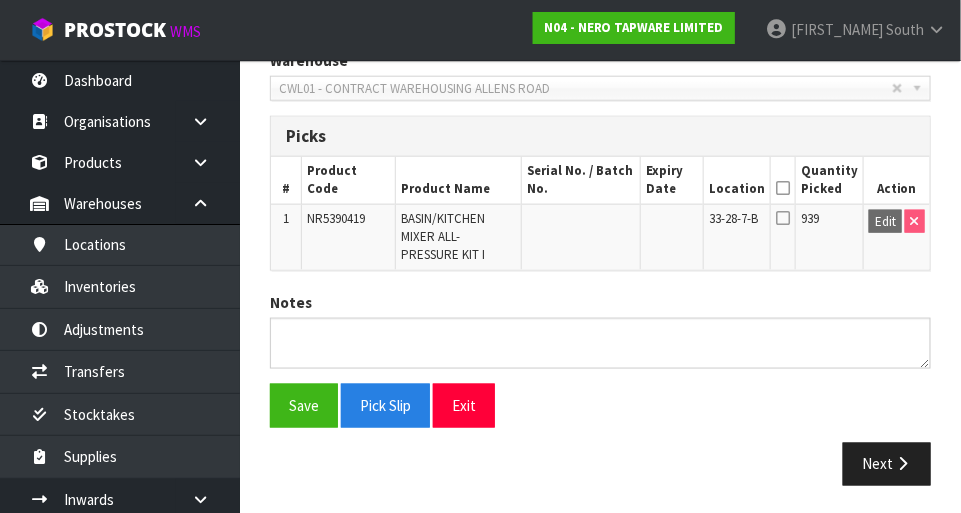 click at bounding box center (783, 188) 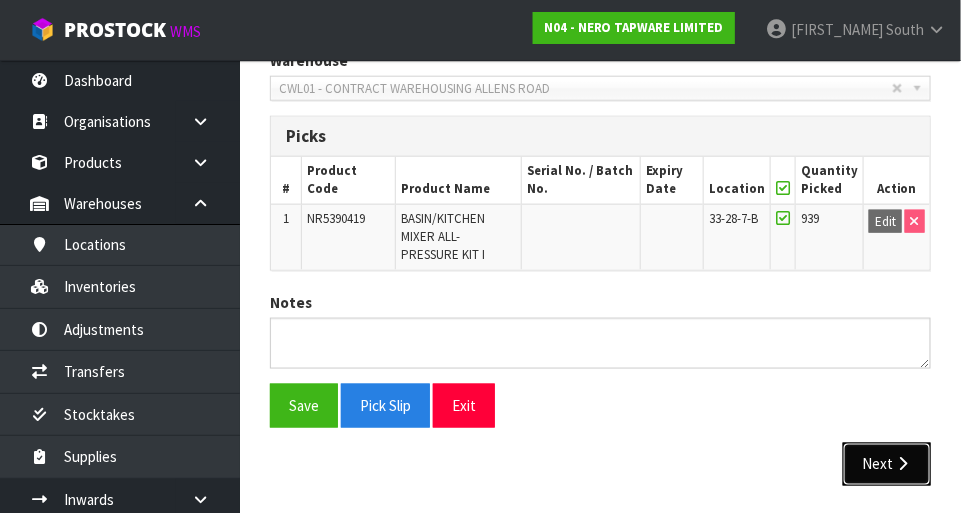 click on "Next" at bounding box center [887, 464] 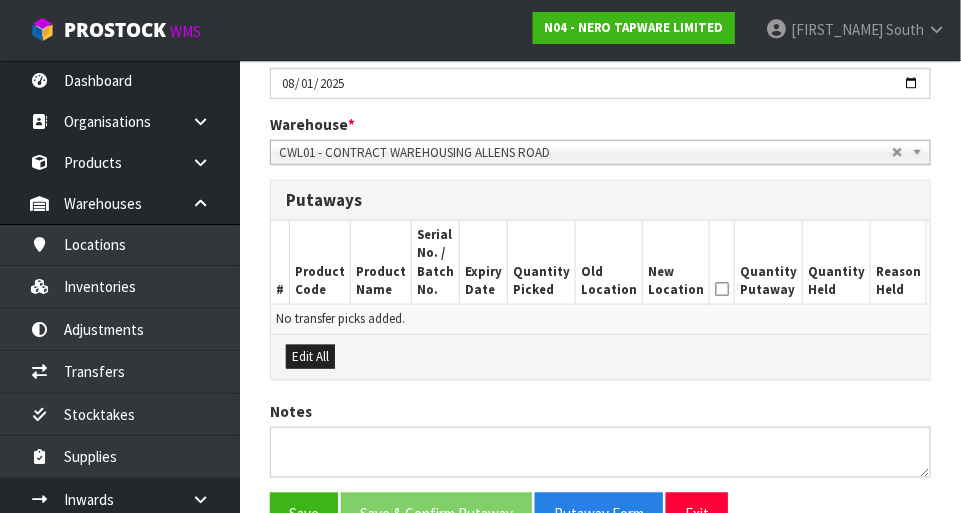scroll, scrollTop: 445, scrollLeft: 0, axis: vertical 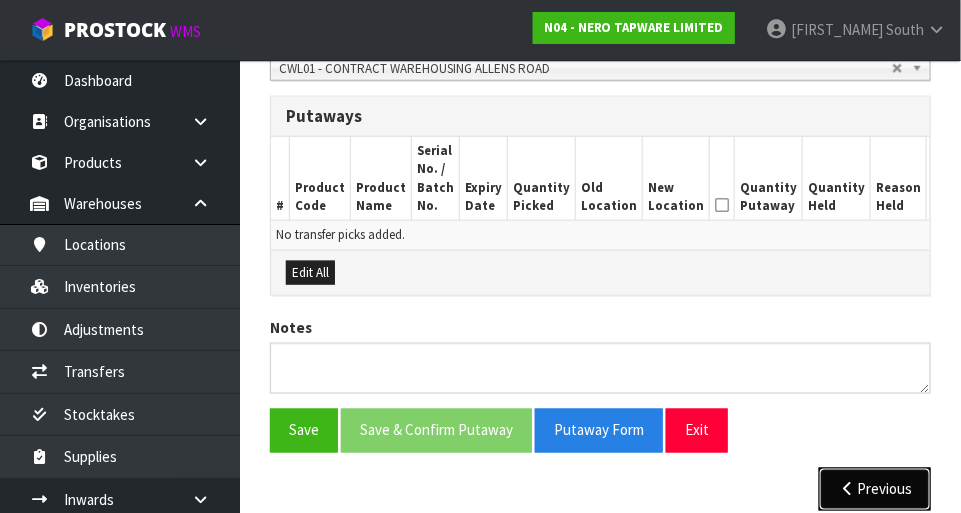 click at bounding box center [847, 489] 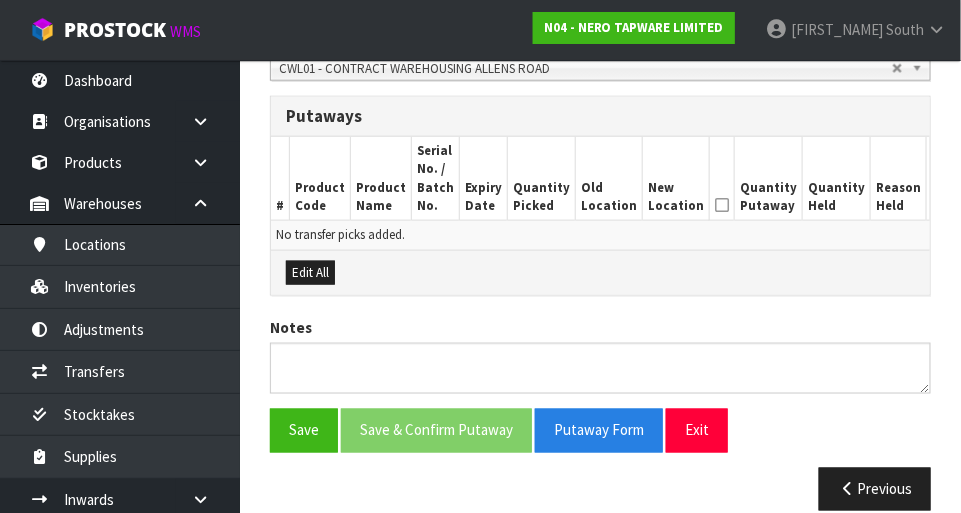 scroll, scrollTop: 510, scrollLeft: 0, axis: vertical 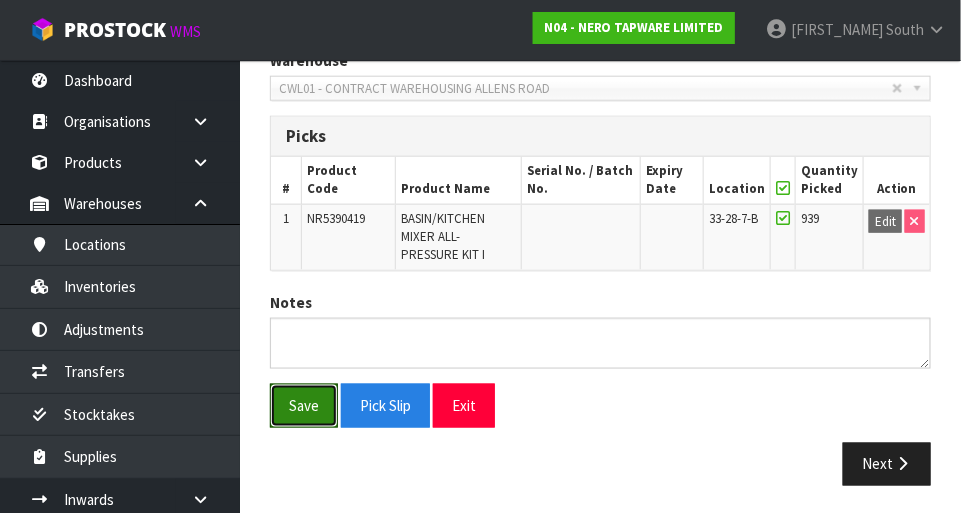 click on "Save" at bounding box center (304, 405) 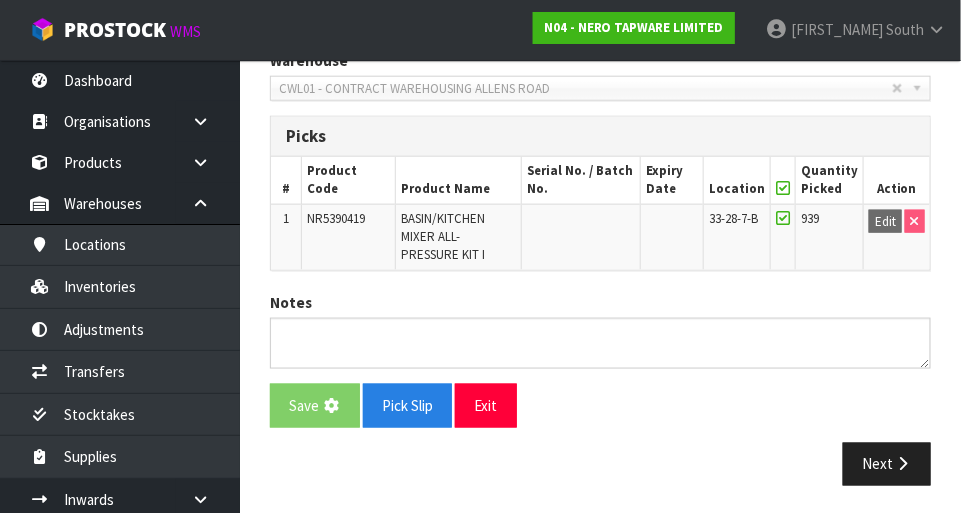 scroll, scrollTop: 0, scrollLeft: 0, axis: both 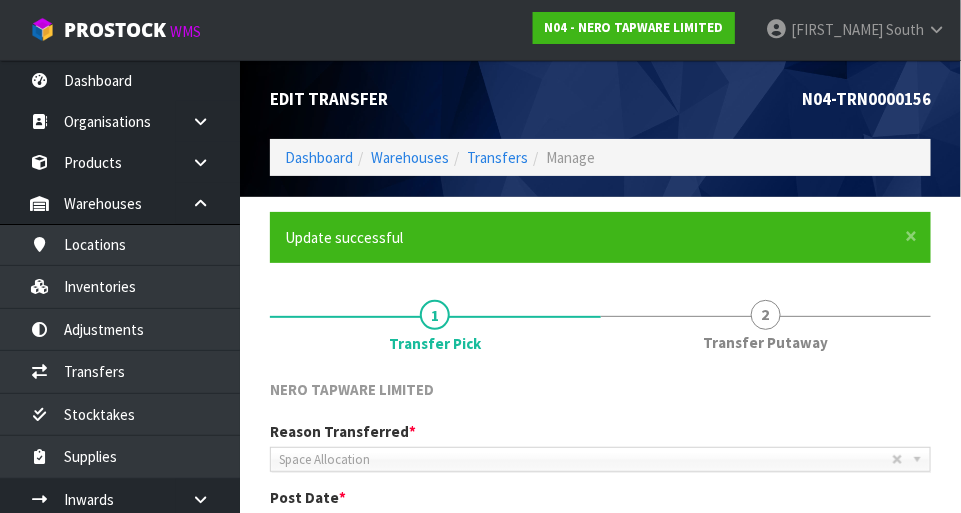 click on "2
Transfer Putaway" at bounding box center (766, 323) 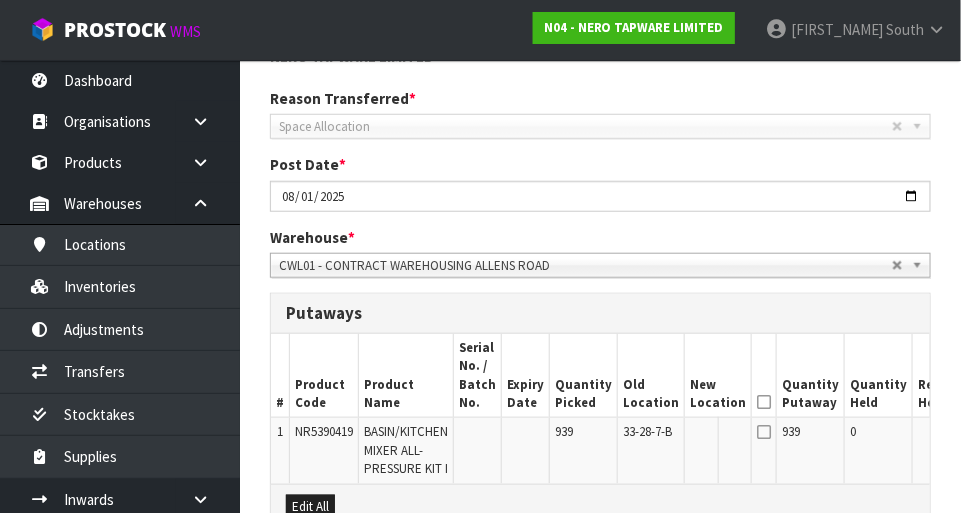 scroll, scrollTop: 335, scrollLeft: 0, axis: vertical 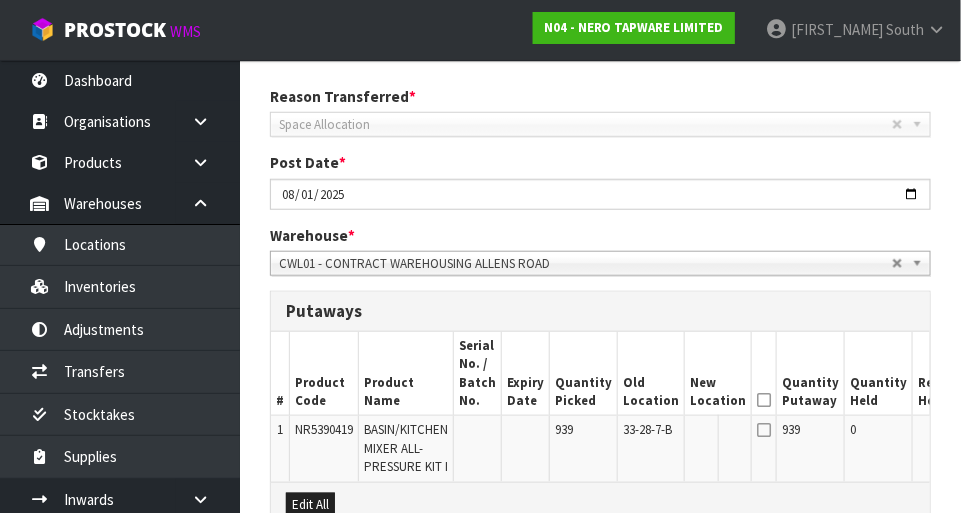 click at bounding box center [764, 400] 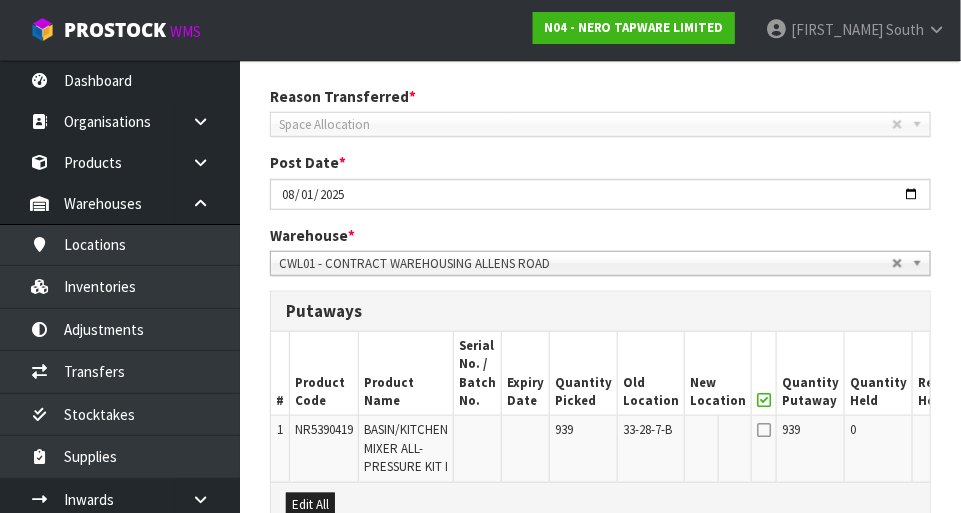 click at bounding box center (764, 430) 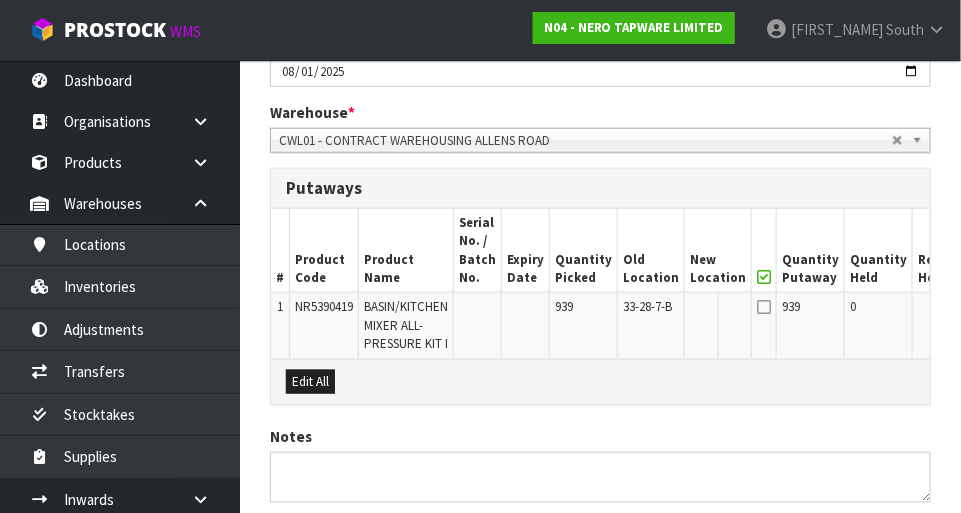 scroll, scrollTop: 456, scrollLeft: 0, axis: vertical 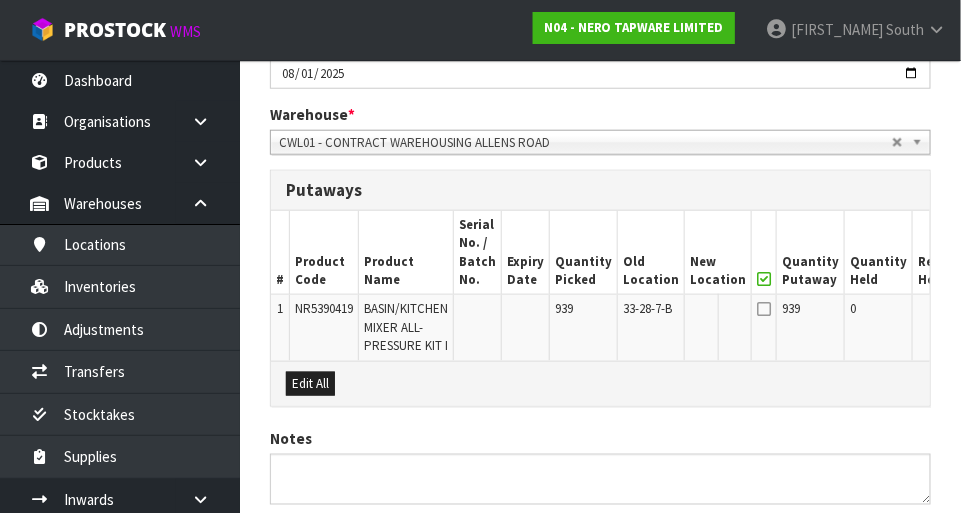 click at bounding box center [764, 309] 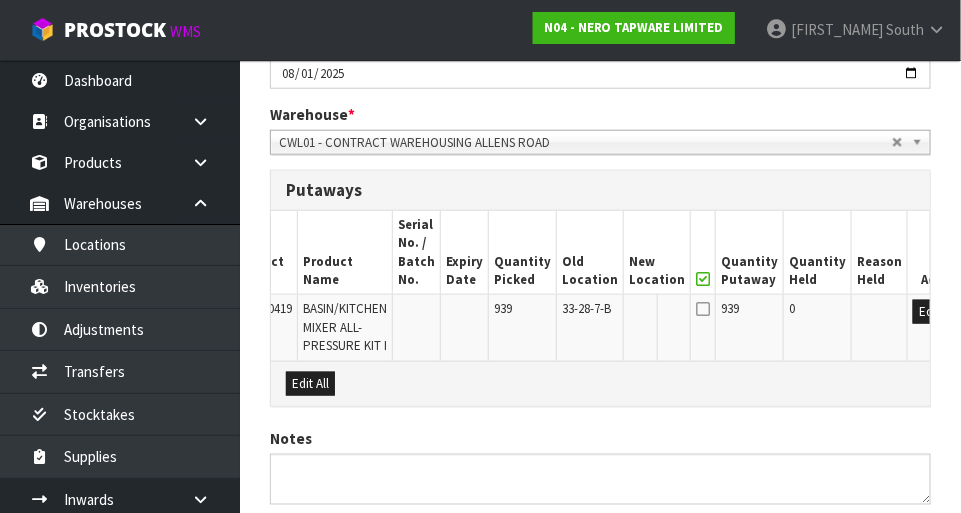 scroll, scrollTop: 0, scrollLeft: 0, axis: both 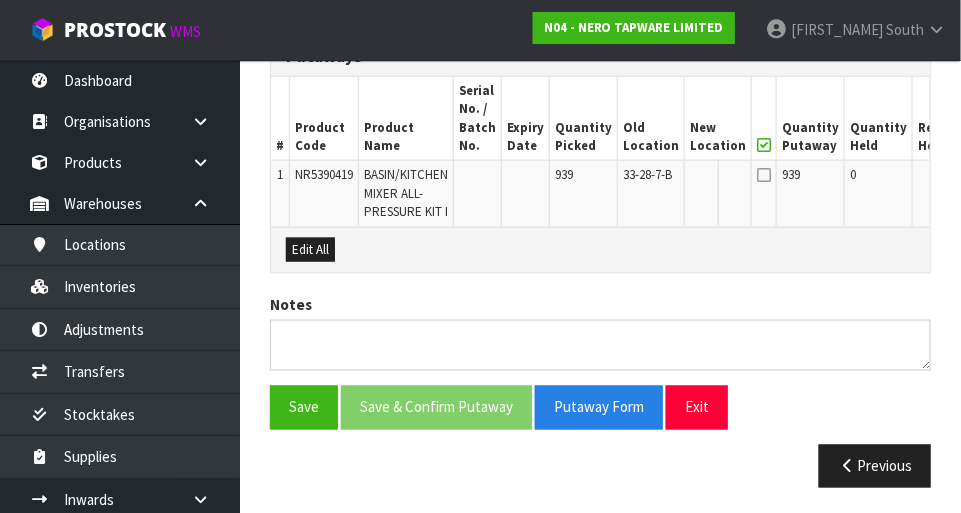 click at bounding box center (764, 145) 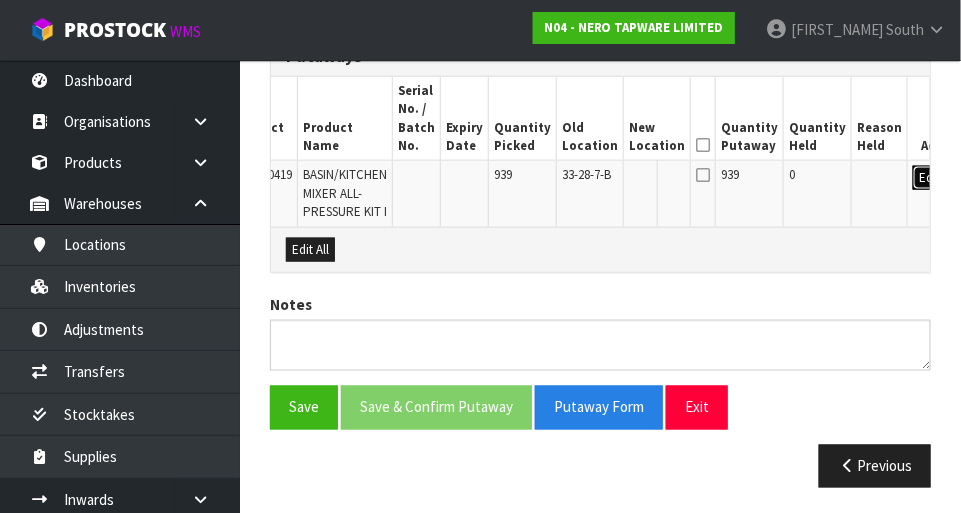 click on "Edit" at bounding box center (929, 178) 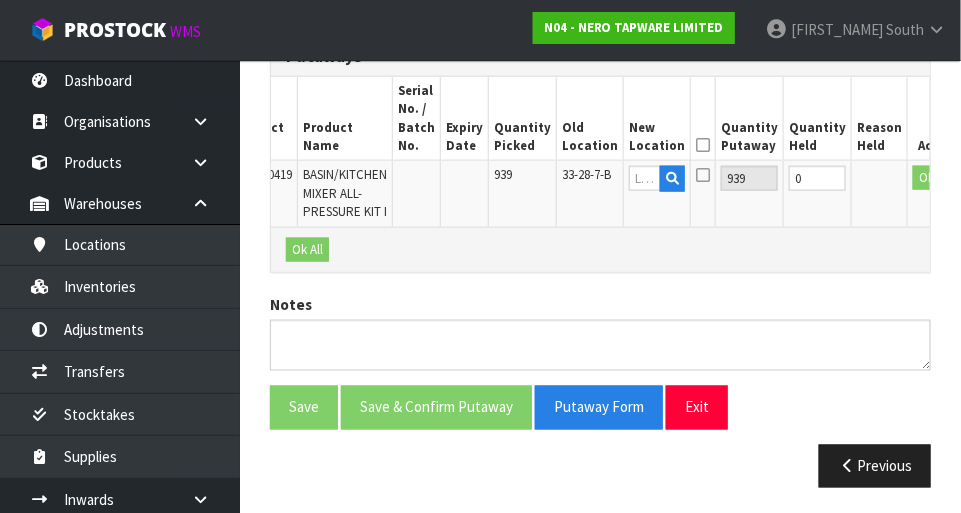 scroll, scrollTop: 0, scrollLeft: 56, axis: horizontal 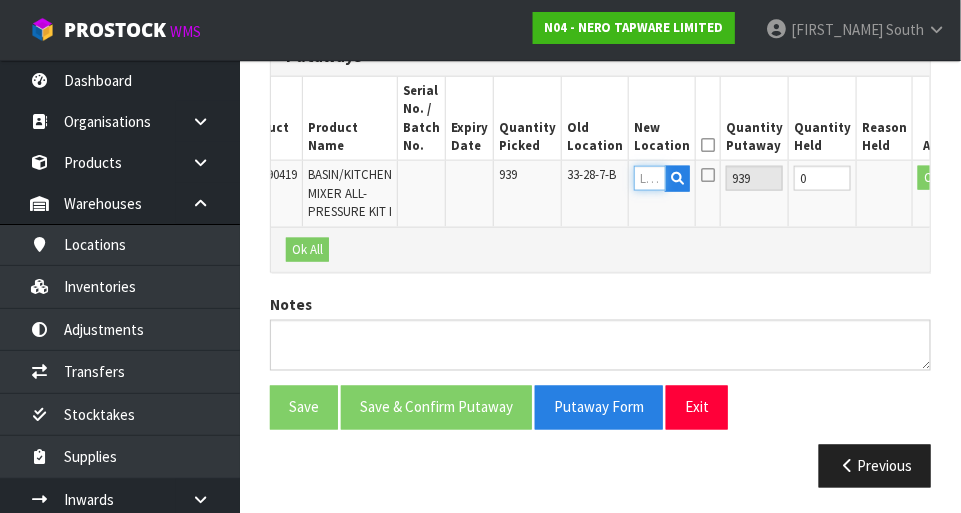 click at bounding box center (650, 178) 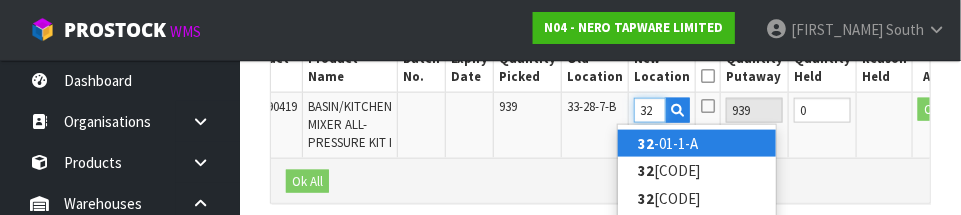 scroll, scrollTop: 647, scrollLeft: 0, axis: vertical 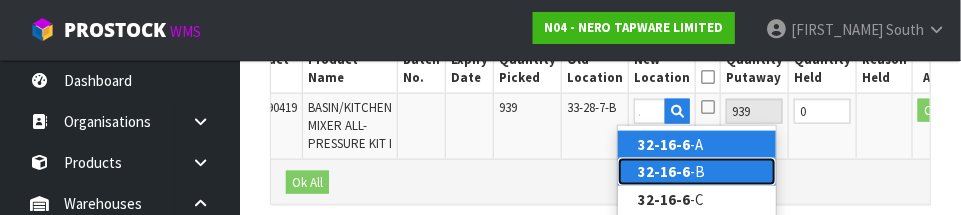 click on "32-16-6 -B" at bounding box center [697, 171] 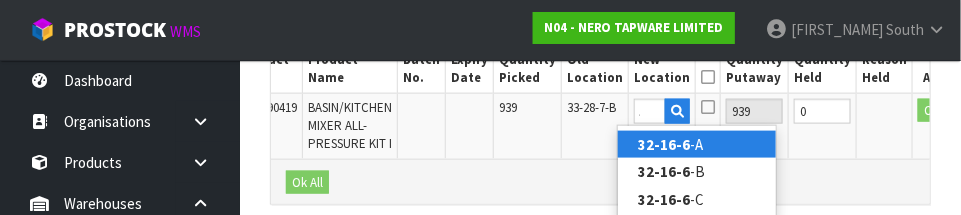 type on "32-16-6-B" 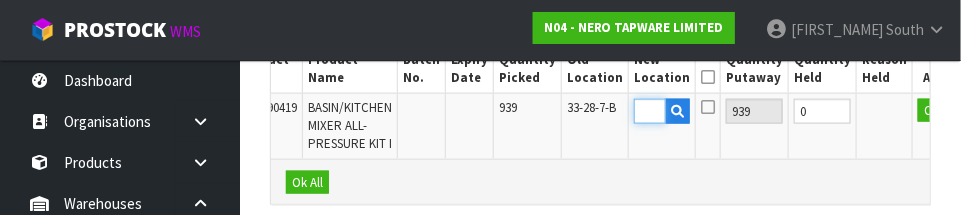 scroll, scrollTop: 0, scrollLeft: 0, axis: both 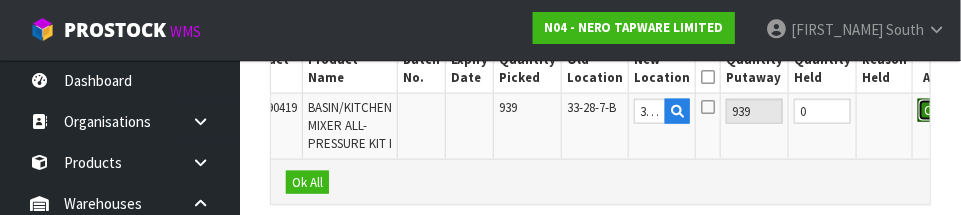 click on "OK" at bounding box center [932, 111] 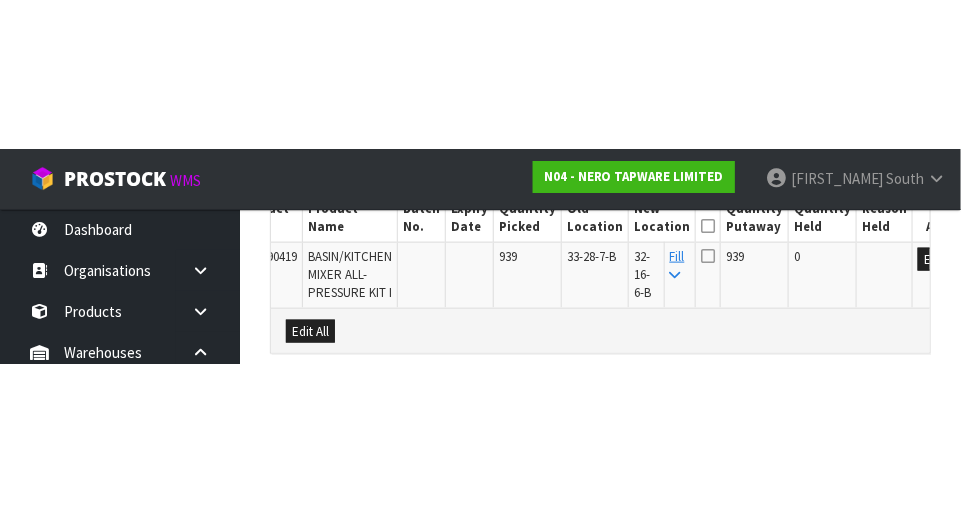 scroll, scrollTop: 590, scrollLeft: 0, axis: vertical 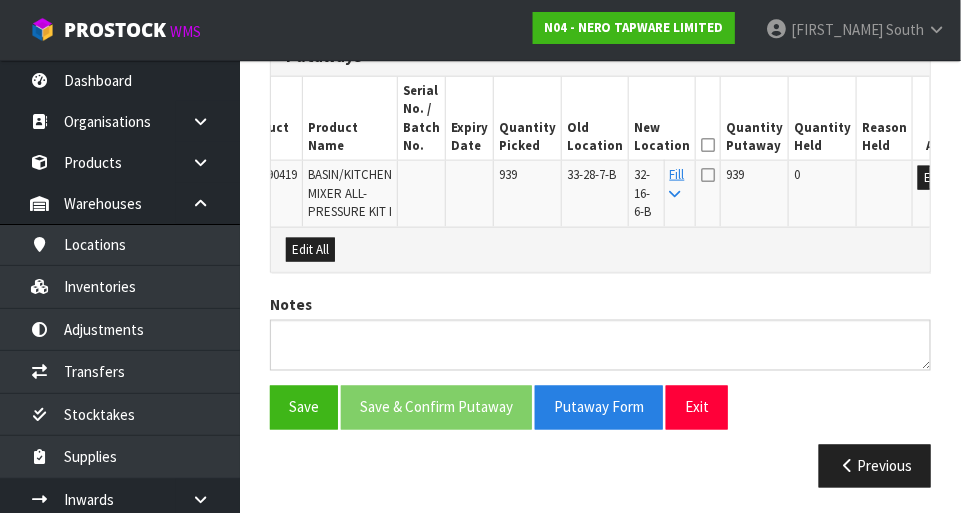 click at bounding box center [708, 145] 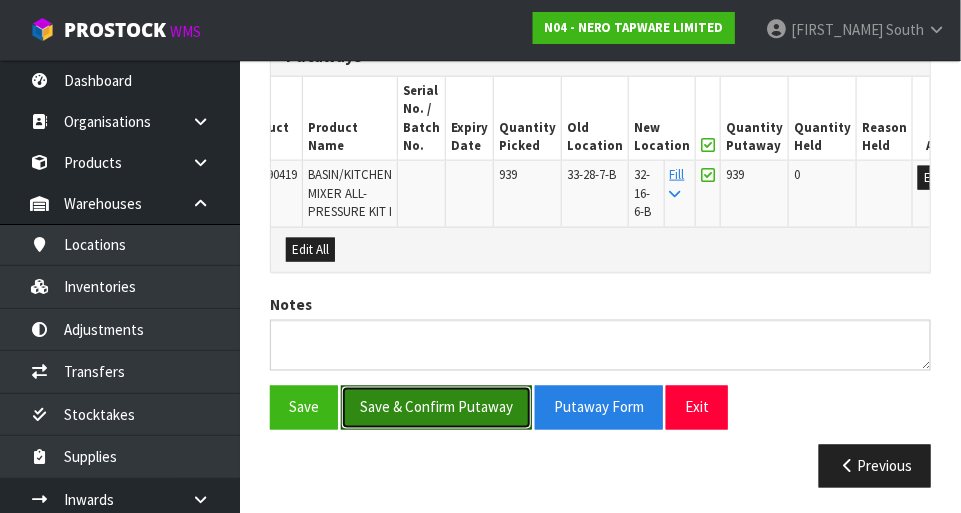 click on "Save & Confirm Putaway" at bounding box center [436, 407] 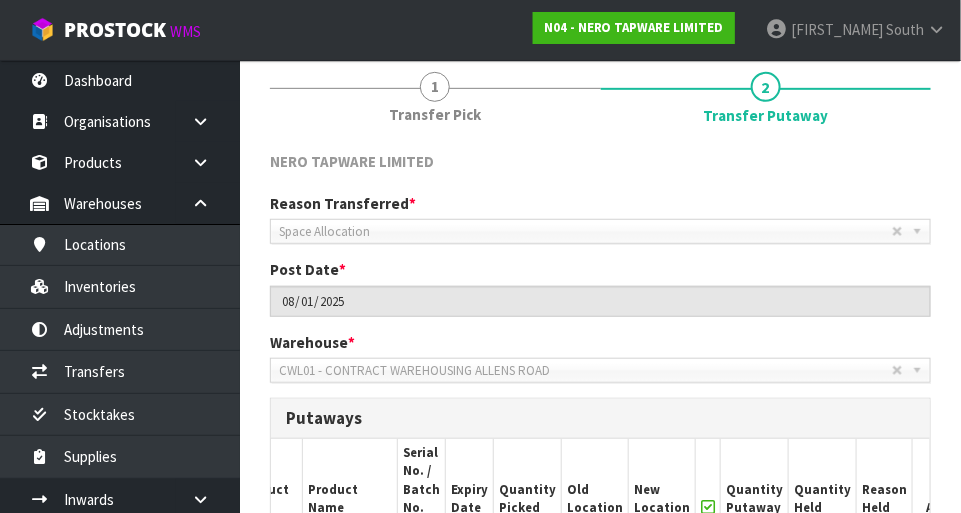 scroll, scrollTop: 546, scrollLeft: 0, axis: vertical 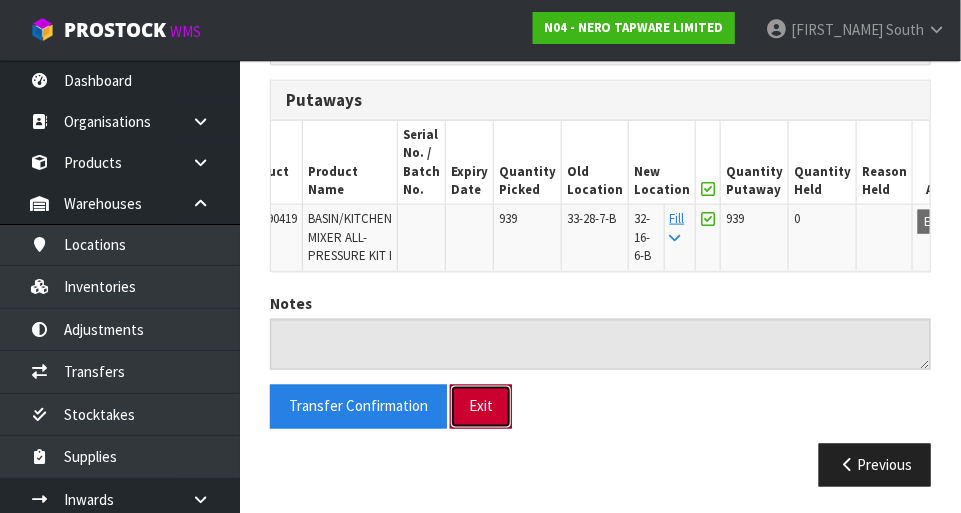 click on "Exit" at bounding box center (481, 406) 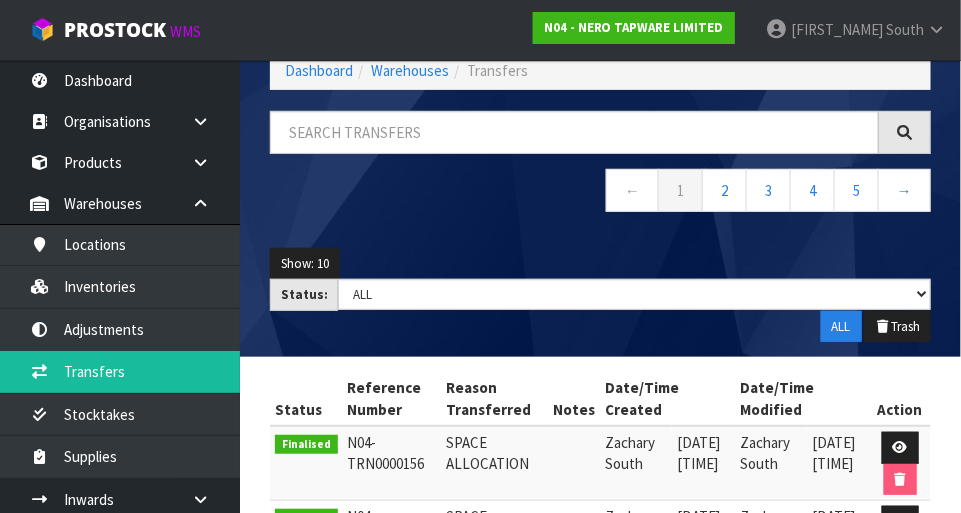 scroll, scrollTop: 839, scrollLeft: 0, axis: vertical 